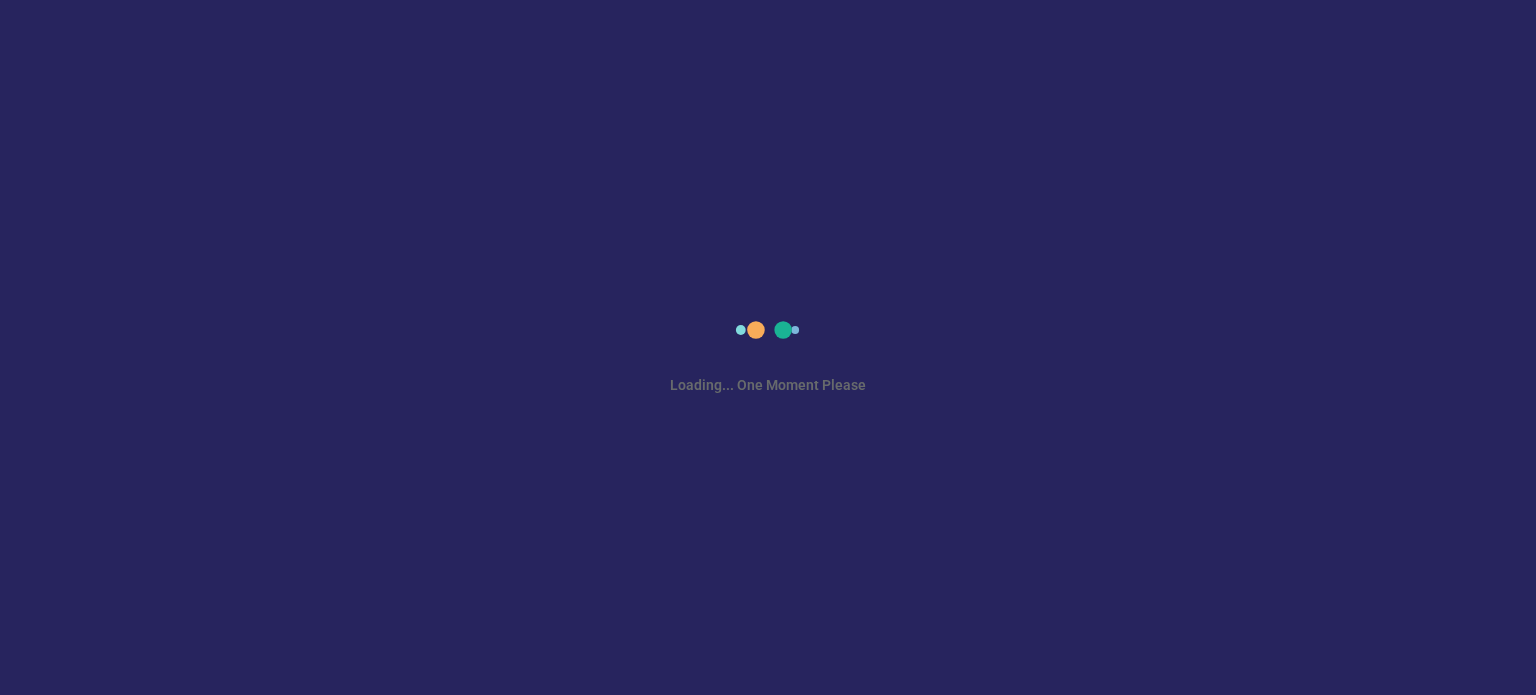 scroll, scrollTop: 0, scrollLeft: 0, axis: both 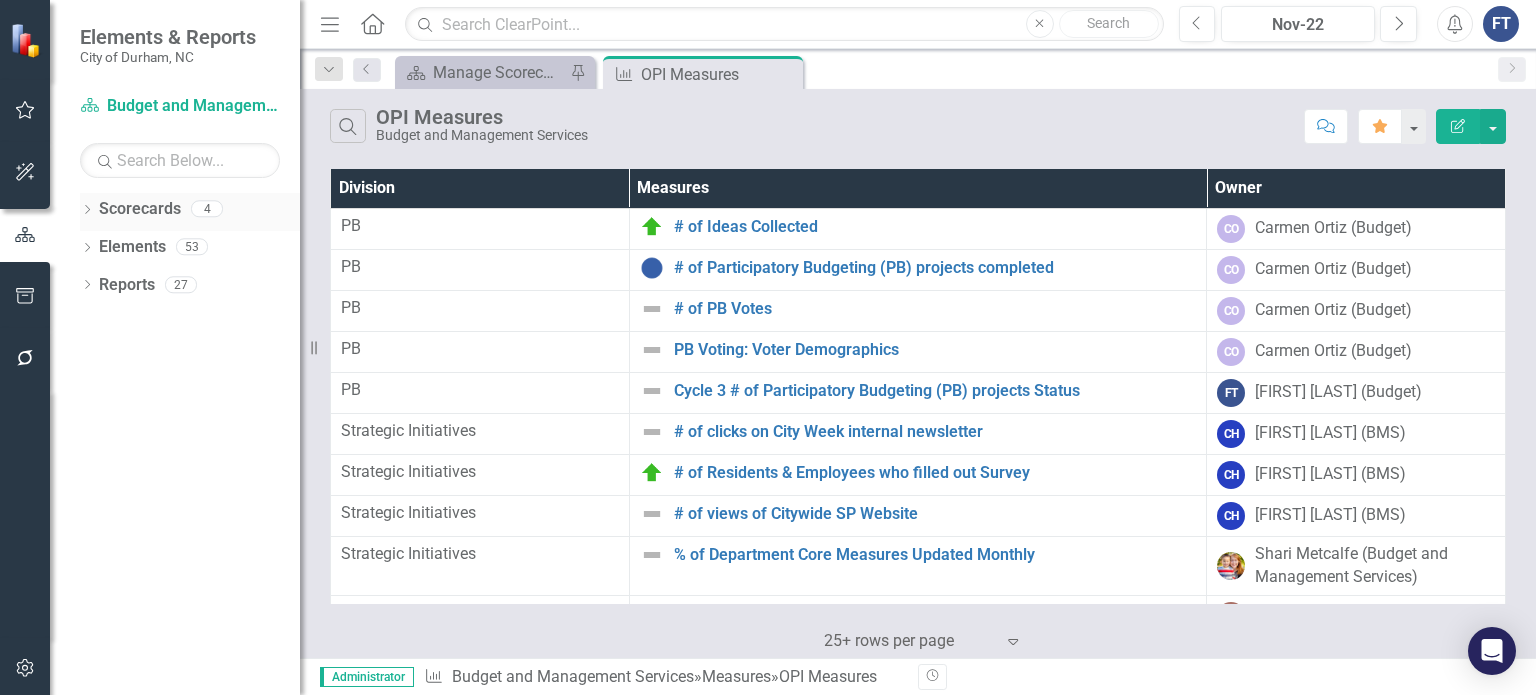 click on "Dropdown" at bounding box center (87, 211) 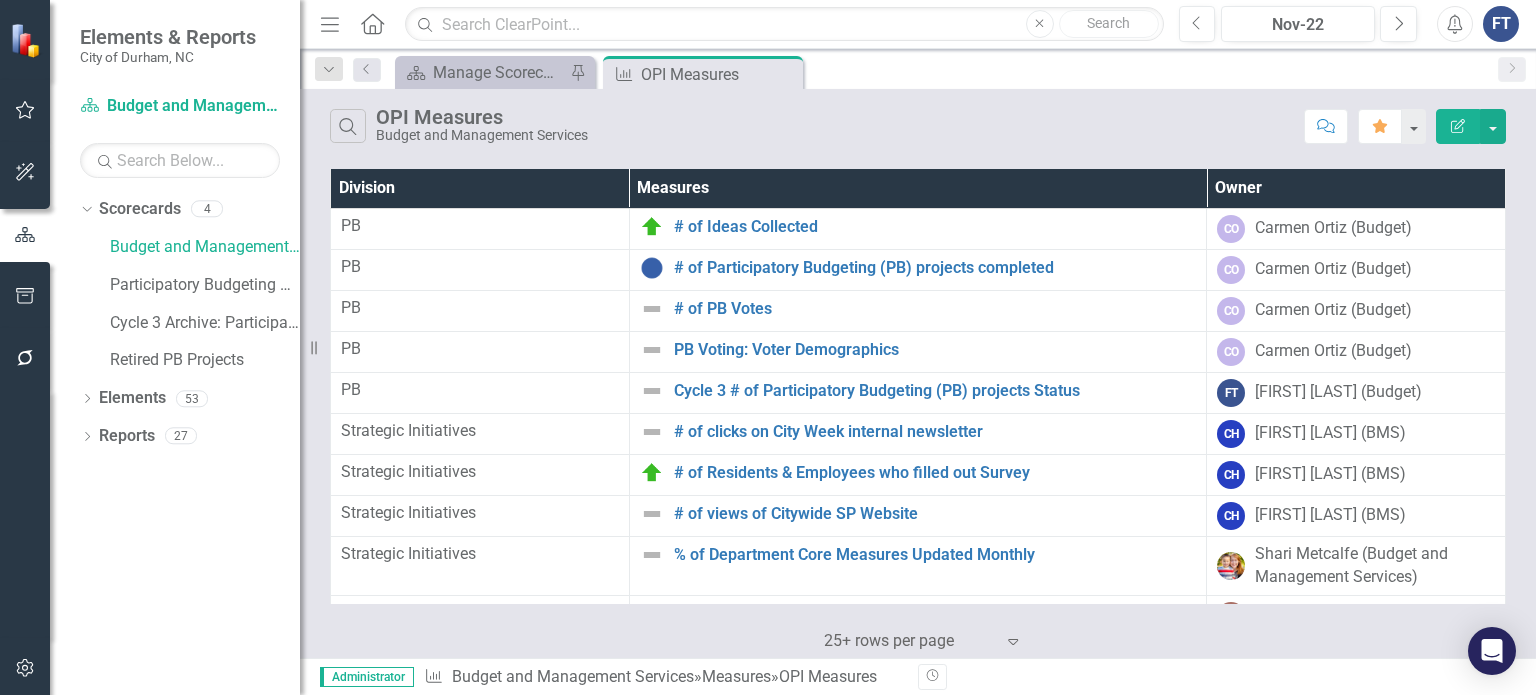 click on "Budget and Management Services Participatory Budgeting Scoring Cycle 3 Archive: Participatory Budgeting Scoring Retired PB Projects" at bounding box center (195, 306) 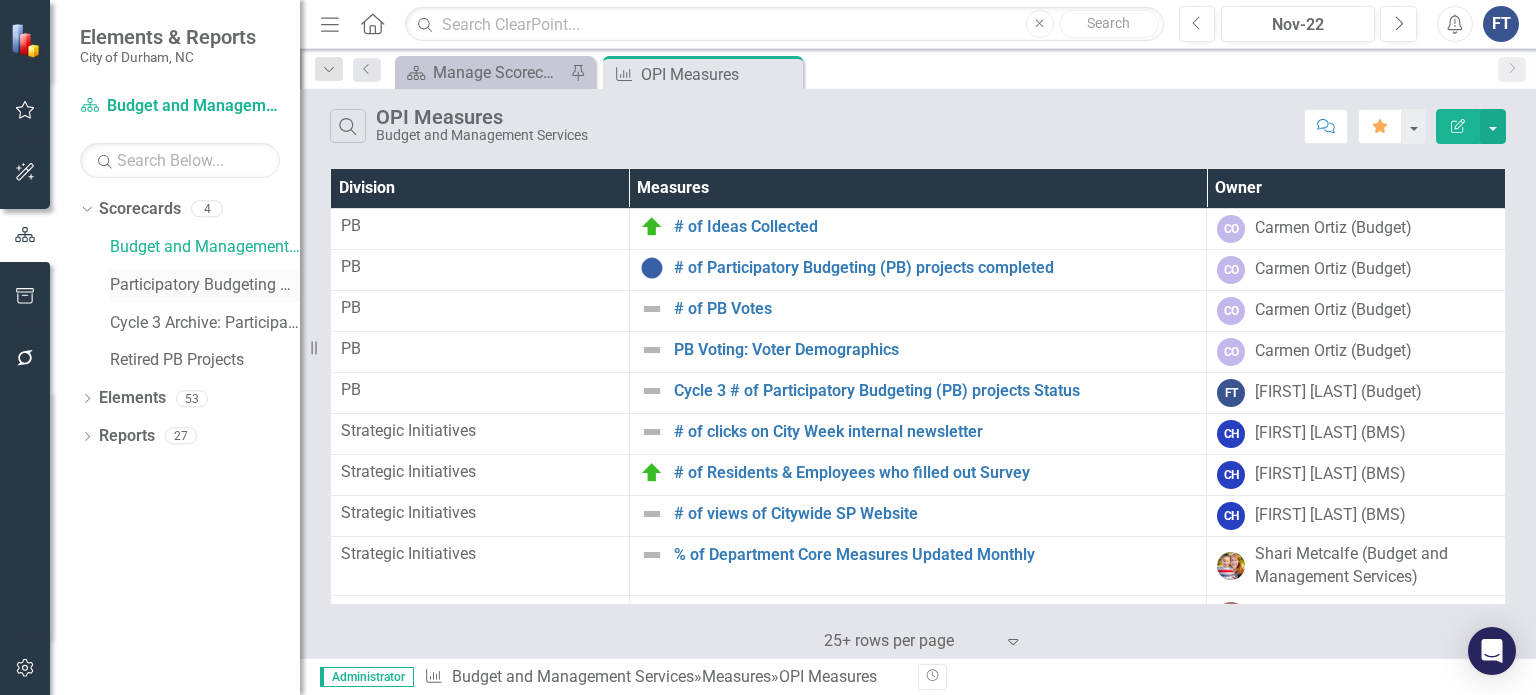 click on "Participatory Budgeting Scoring" at bounding box center (205, 285) 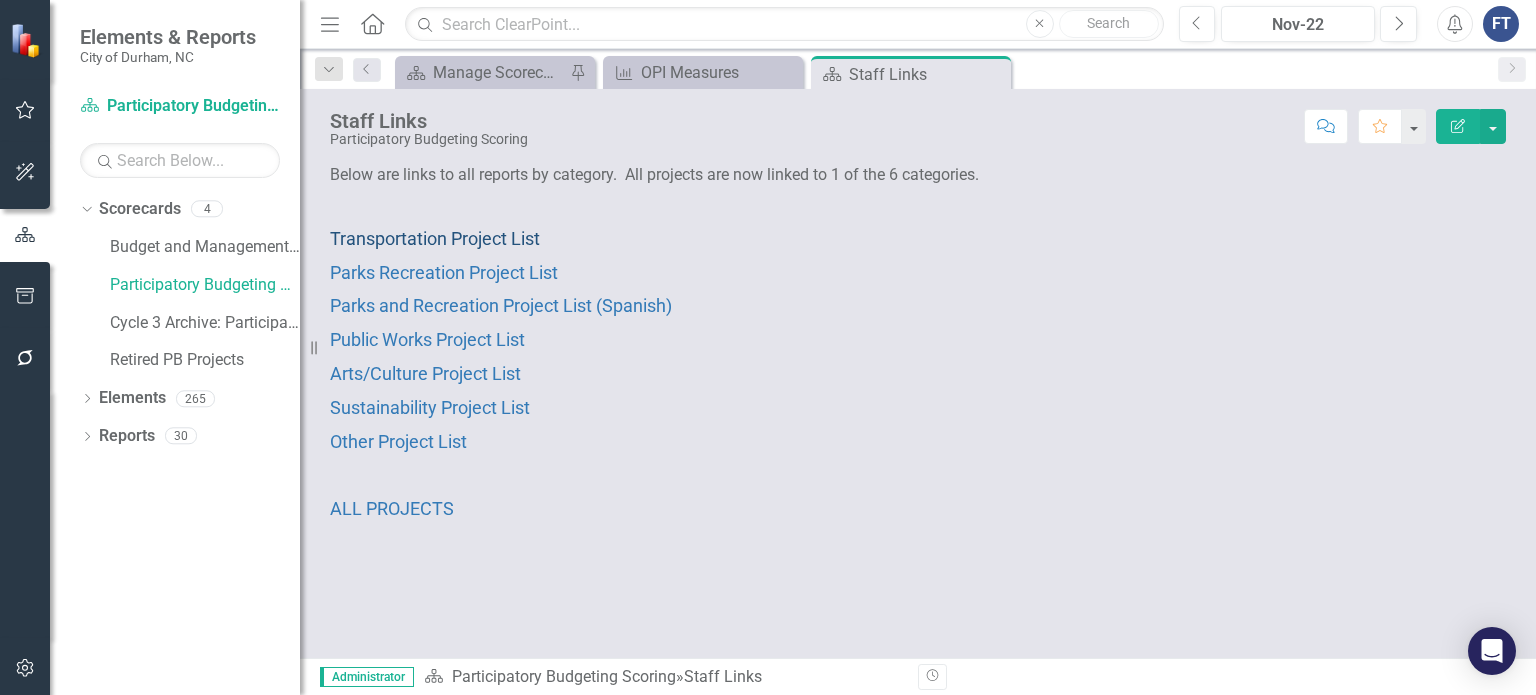 click on "Transportation Project List" at bounding box center (435, 238) 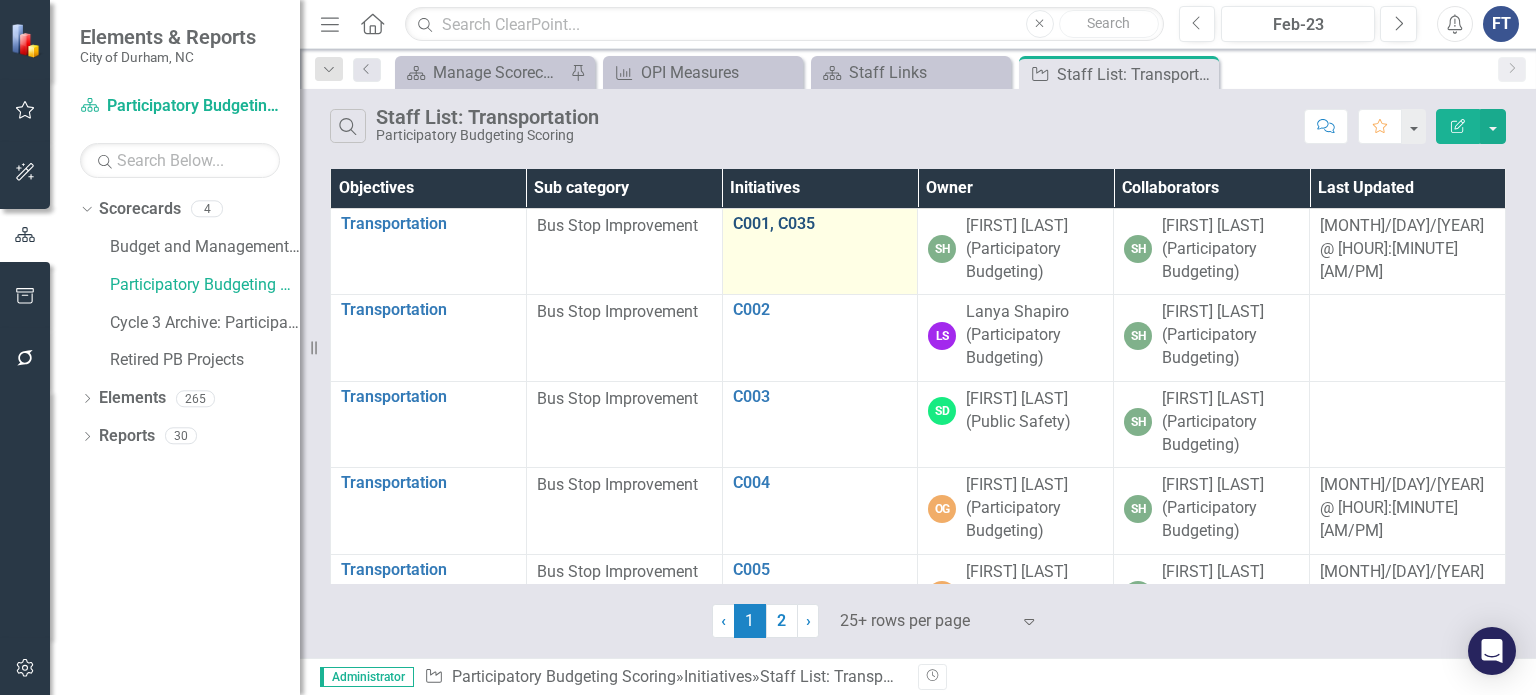 click on "C001, C035" at bounding box center (820, 224) 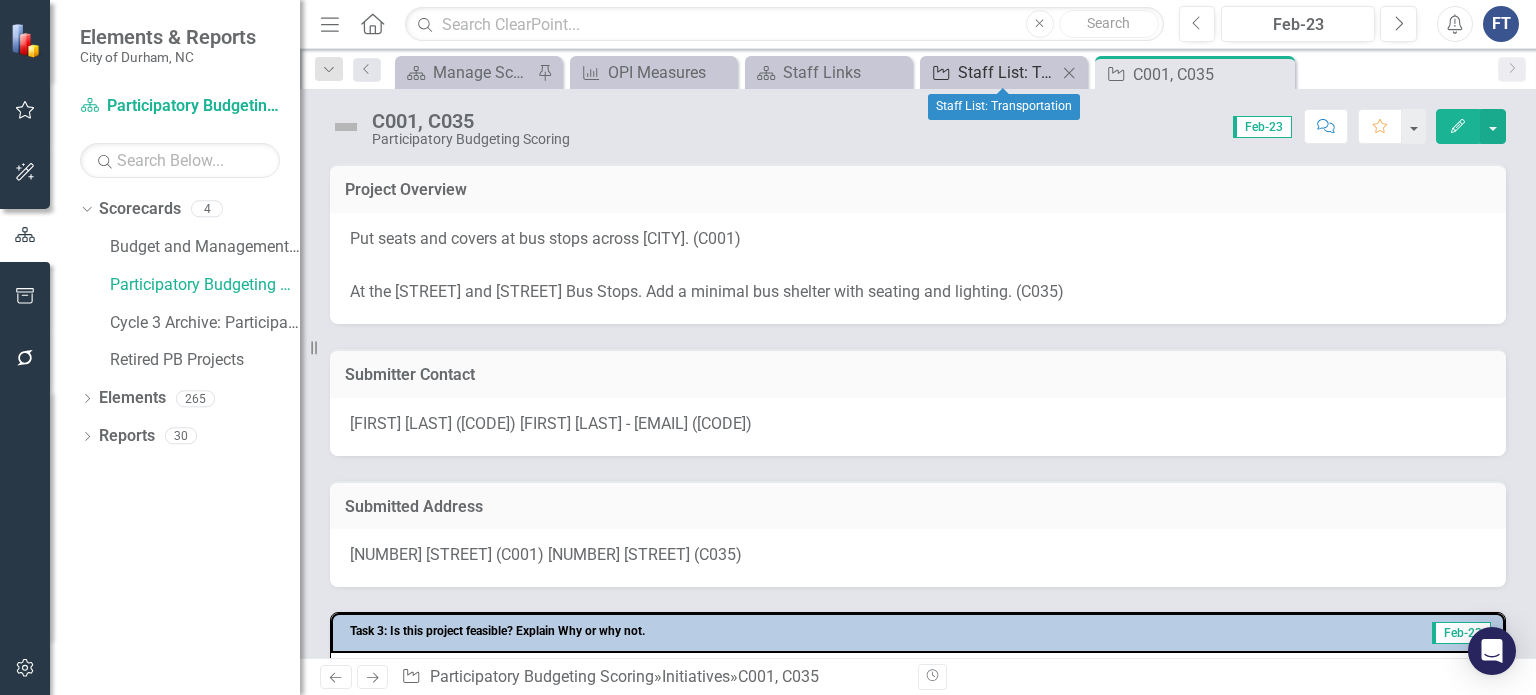 click on "Initiative Staff List: Transportation" at bounding box center [991, 72] 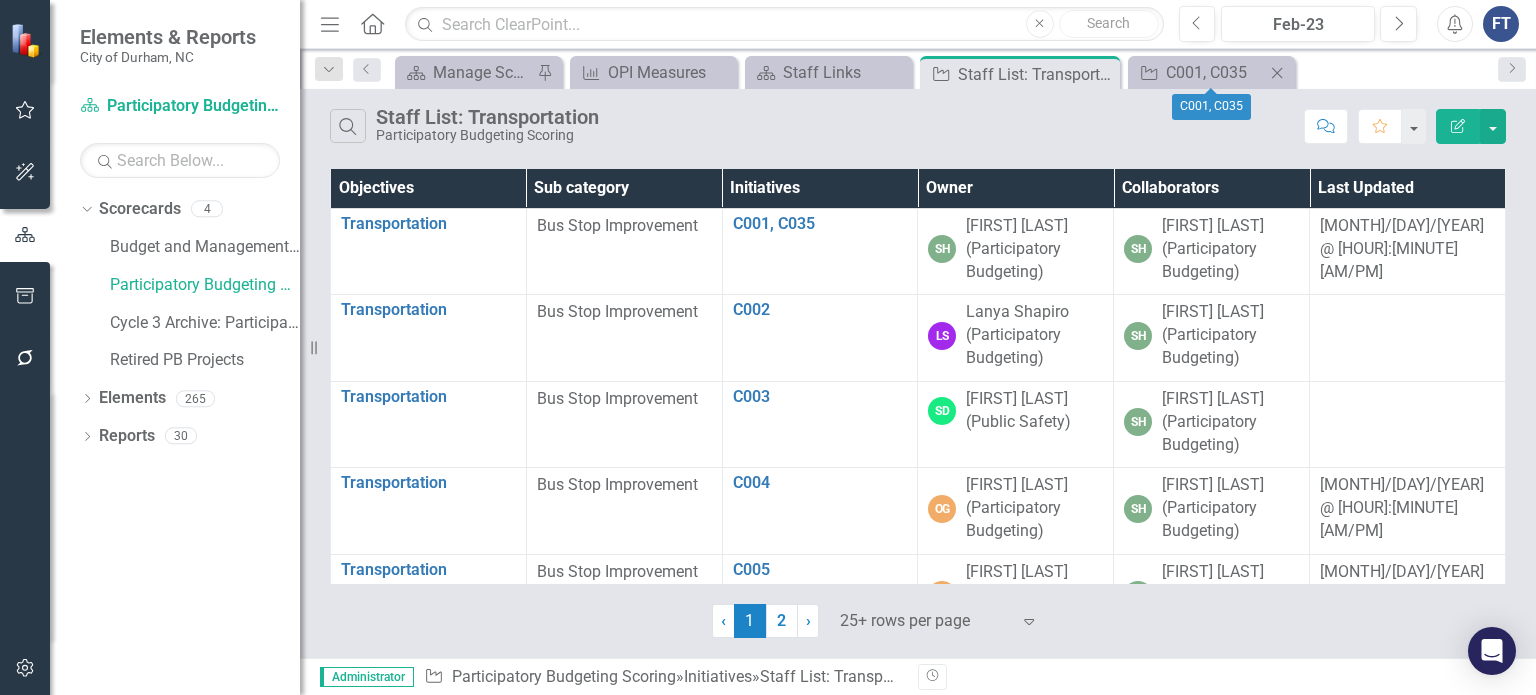 click on "Close" at bounding box center (1277, 73) 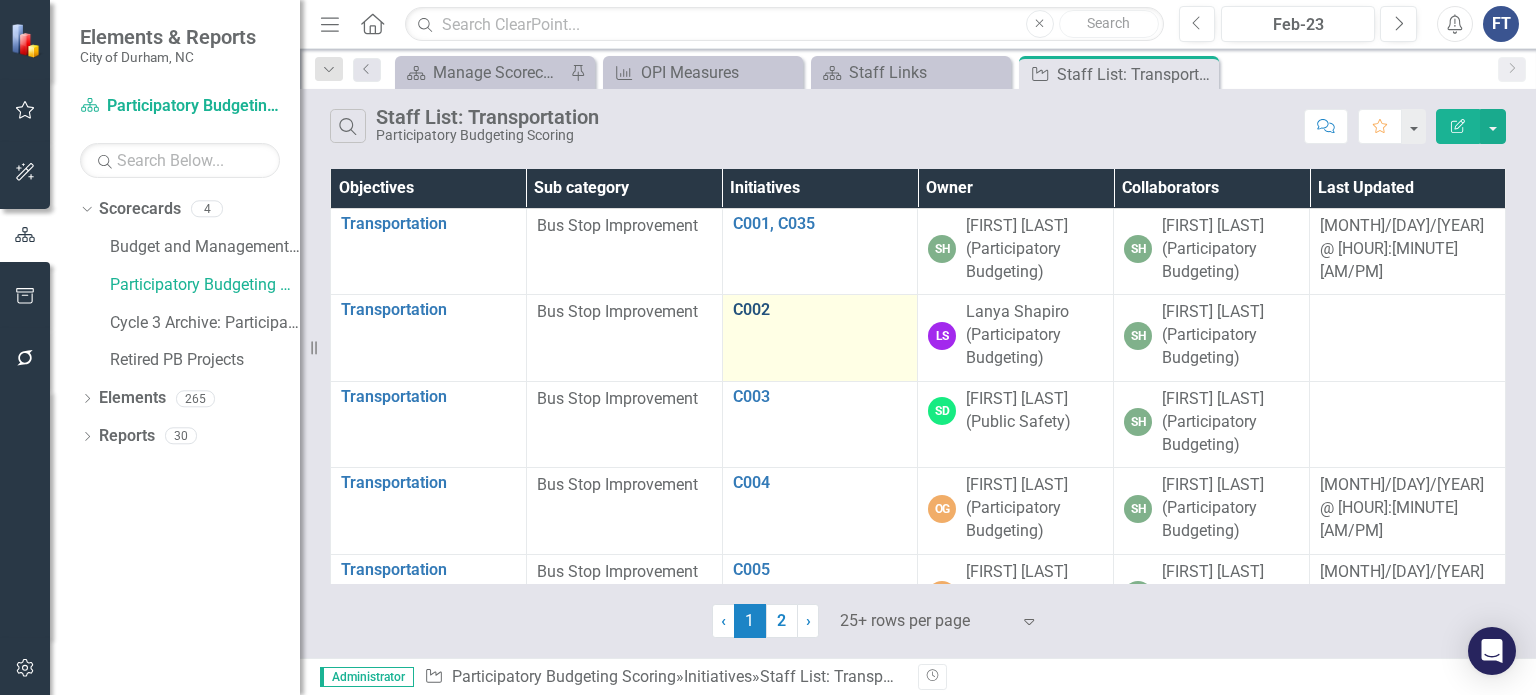 click on "C002" at bounding box center (820, 310) 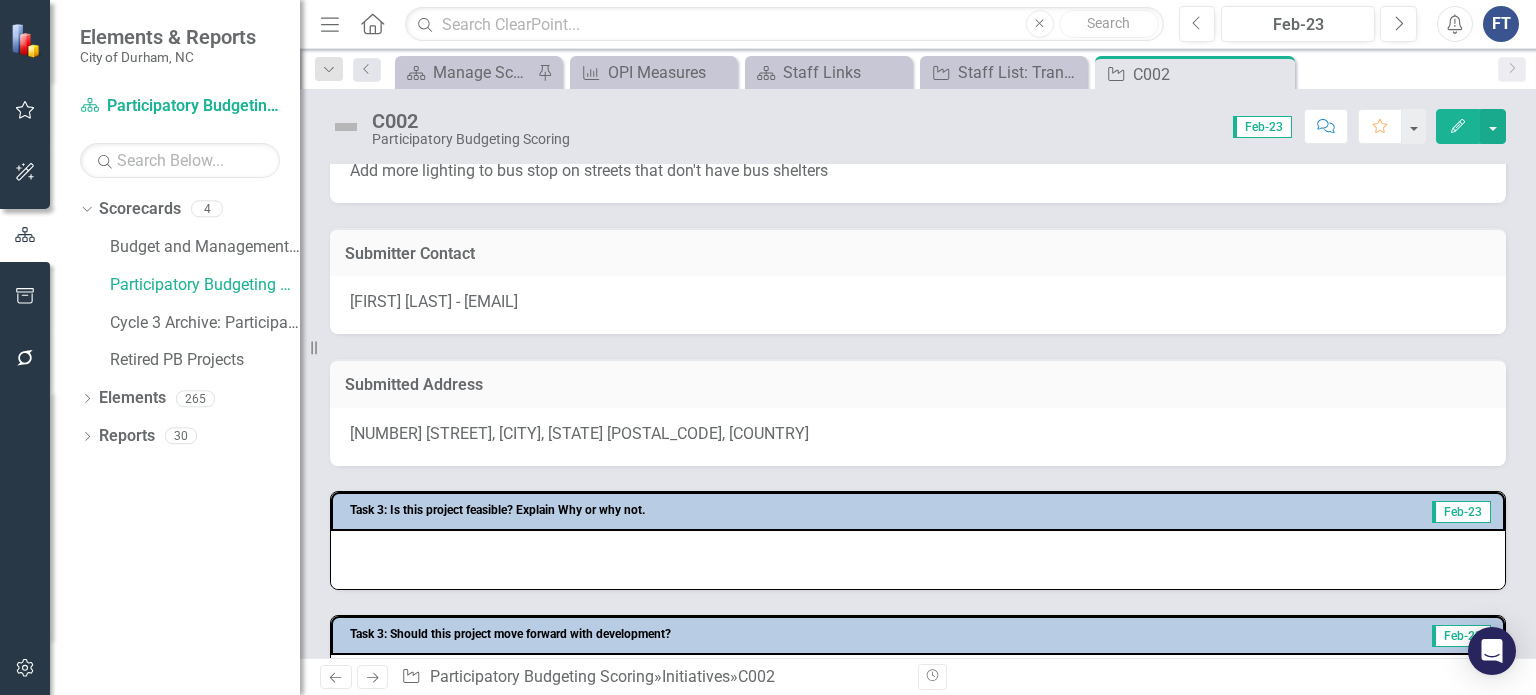 scroll, scrollTop: 200, scrollLeft: 0, axis: vertical 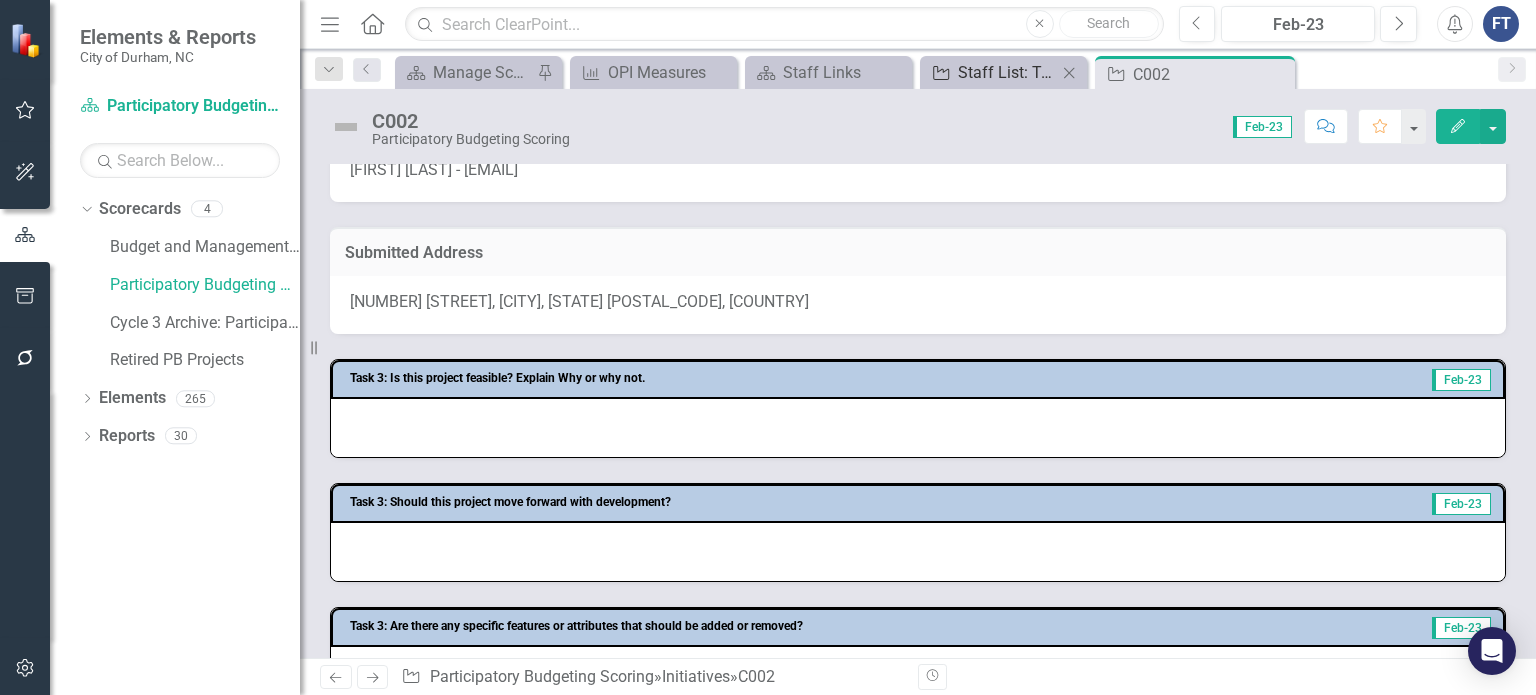 click on "Initiative Staff List: Transportation" at bounding box center (991, 72) 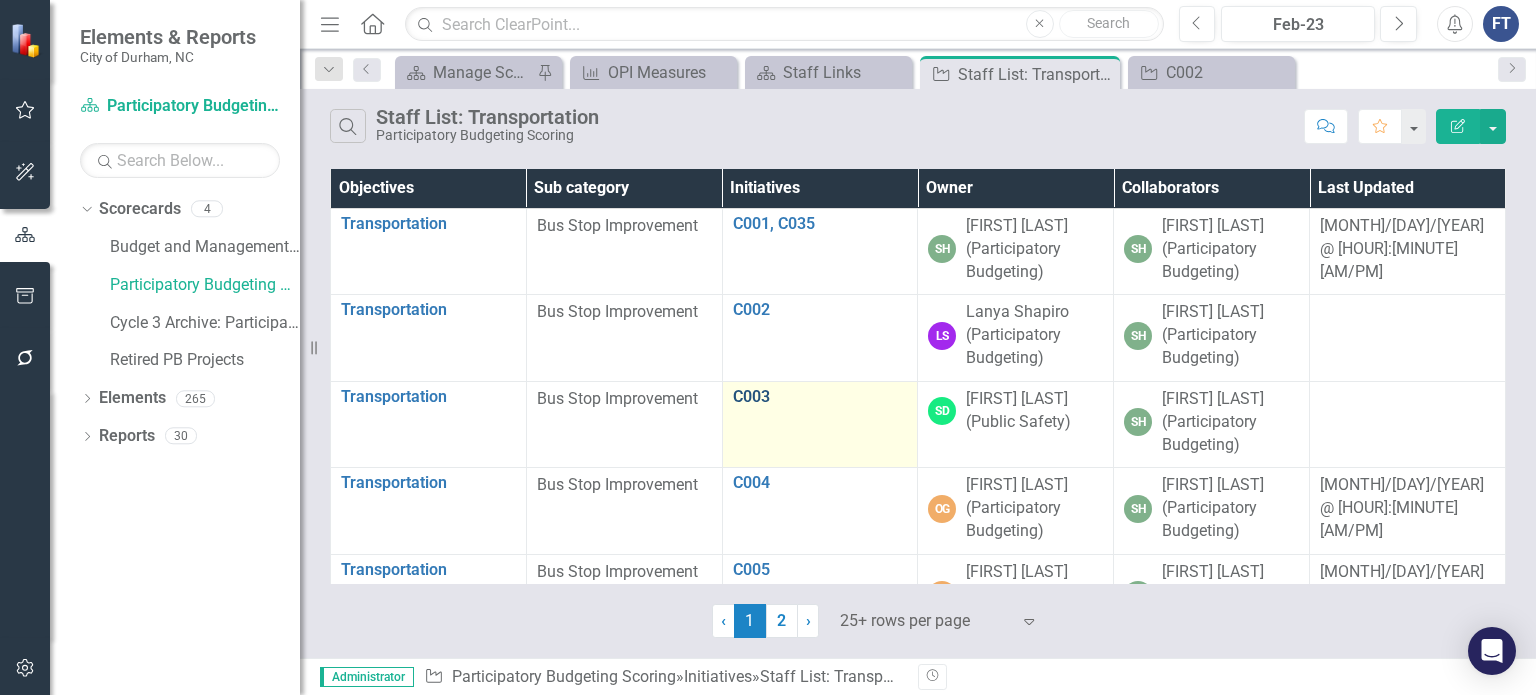 click on "C003" at bounding box center (820, 397) 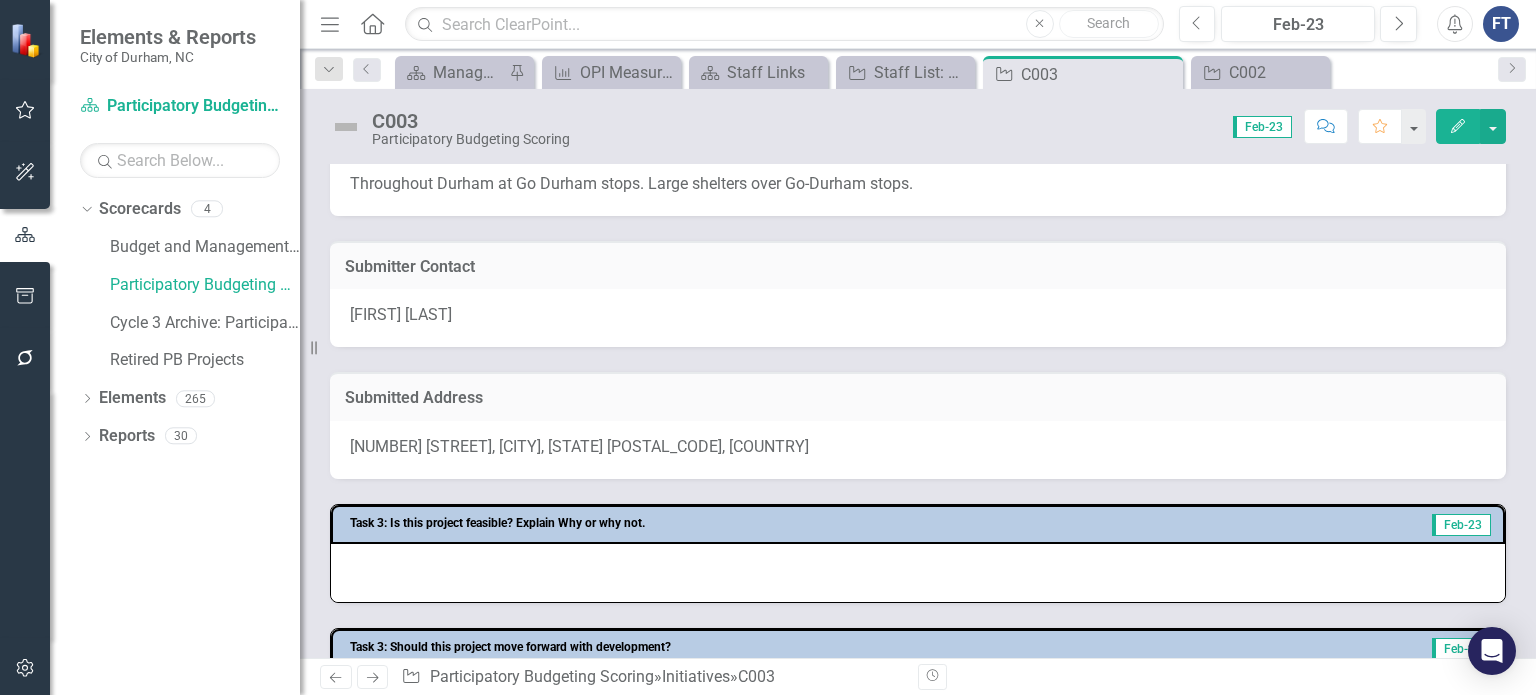 scroll, scrollTop: 100, scrollLeft: 0, axis: vertical 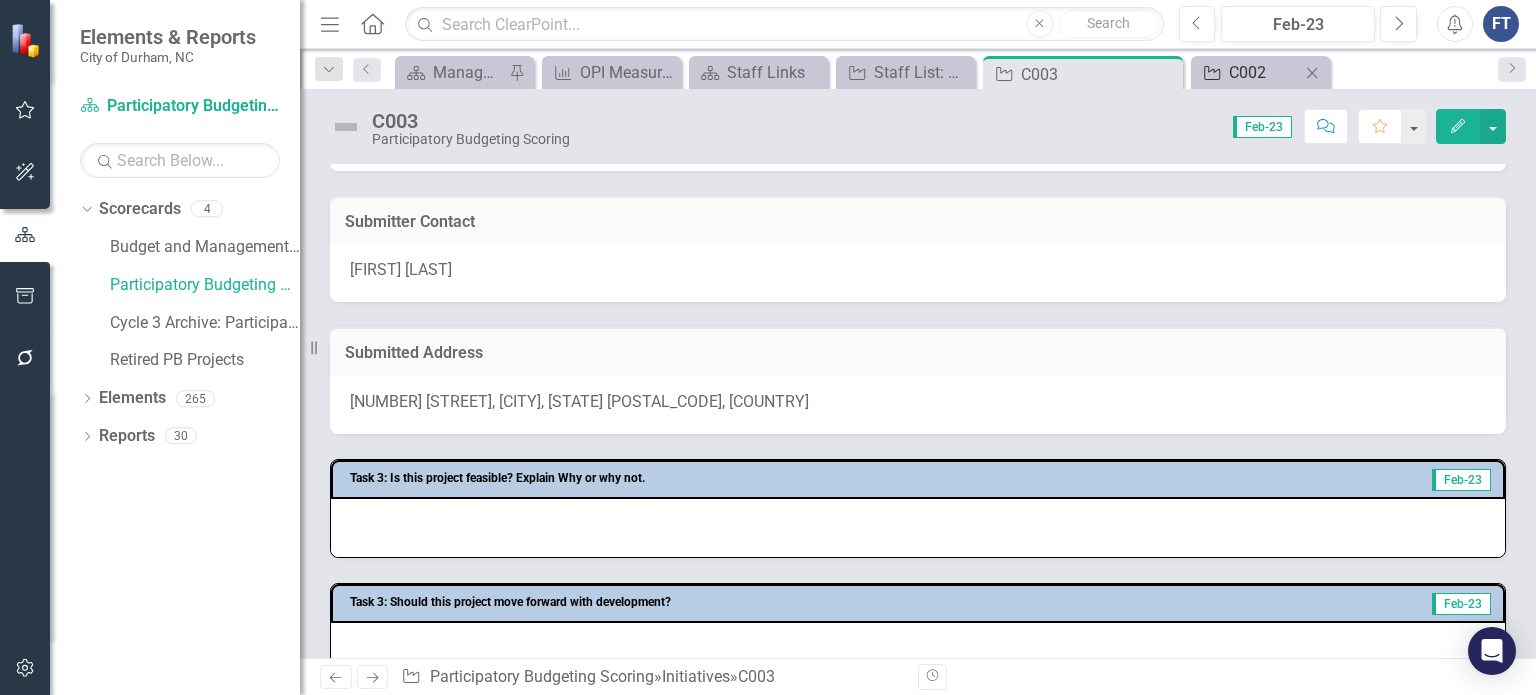click on "C002" at bounding box center [1264, 72] 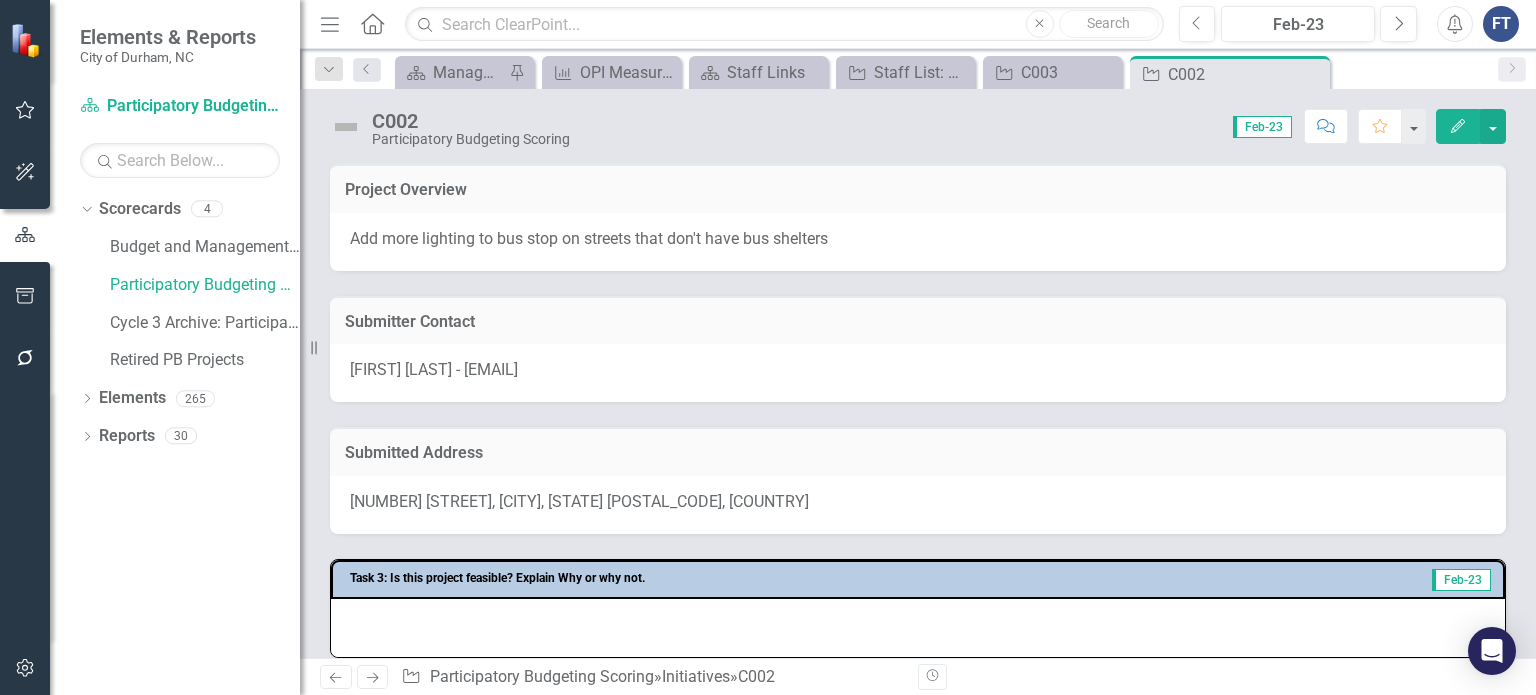 click on "C002 Participatory Budgeting Scoring Score: 0.00 Feb-23 Completed  Comment Favorite Edit" at bounding box center [918, 119] 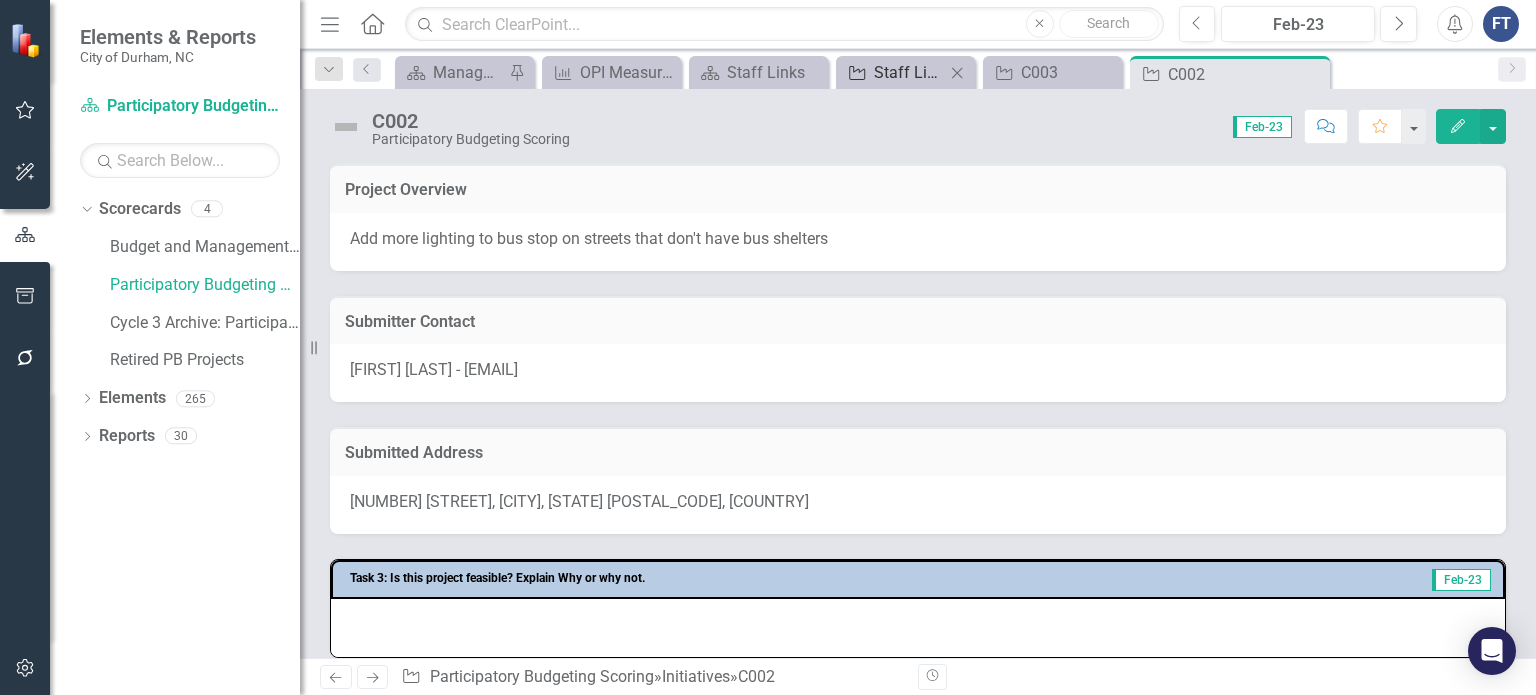 click on "Staff List: Transportation" at bounding box center [909, 72] 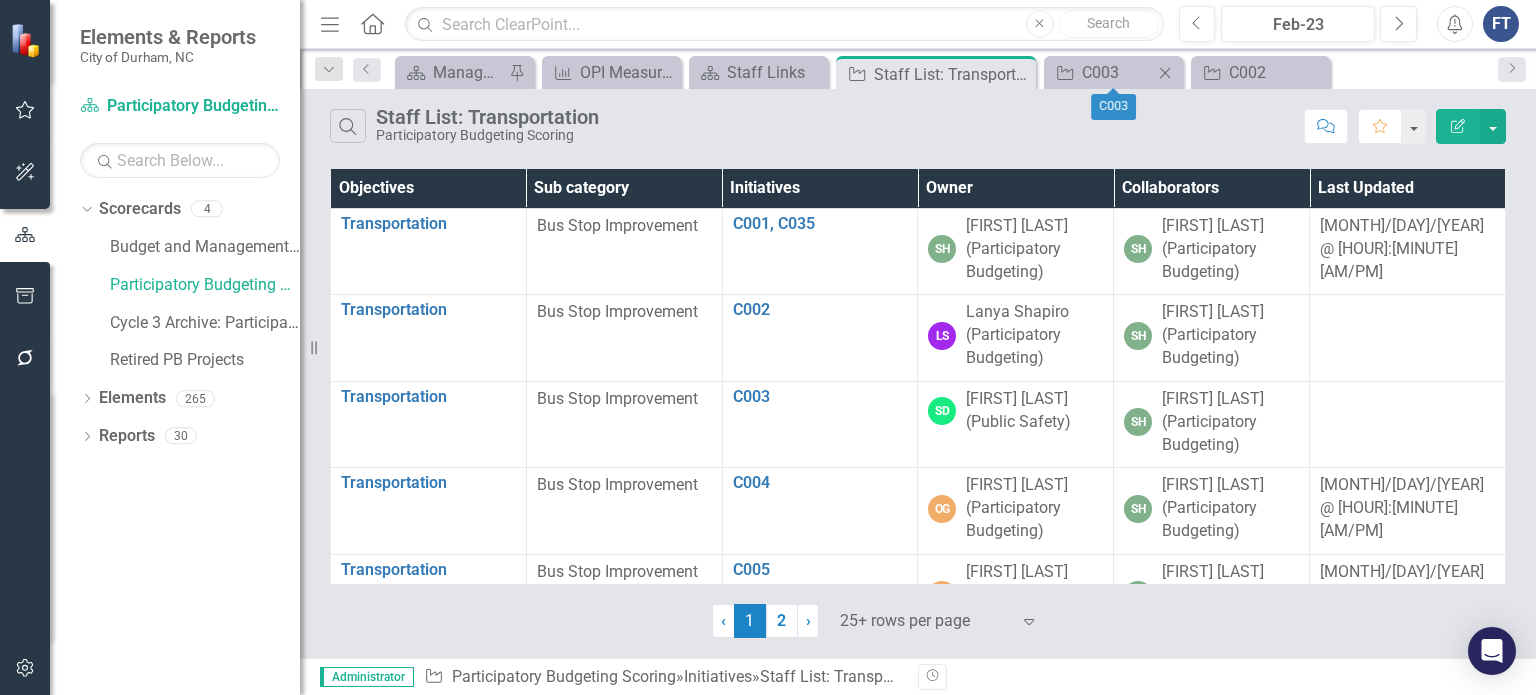 click on "Close" at bounding box center (1165, 73) 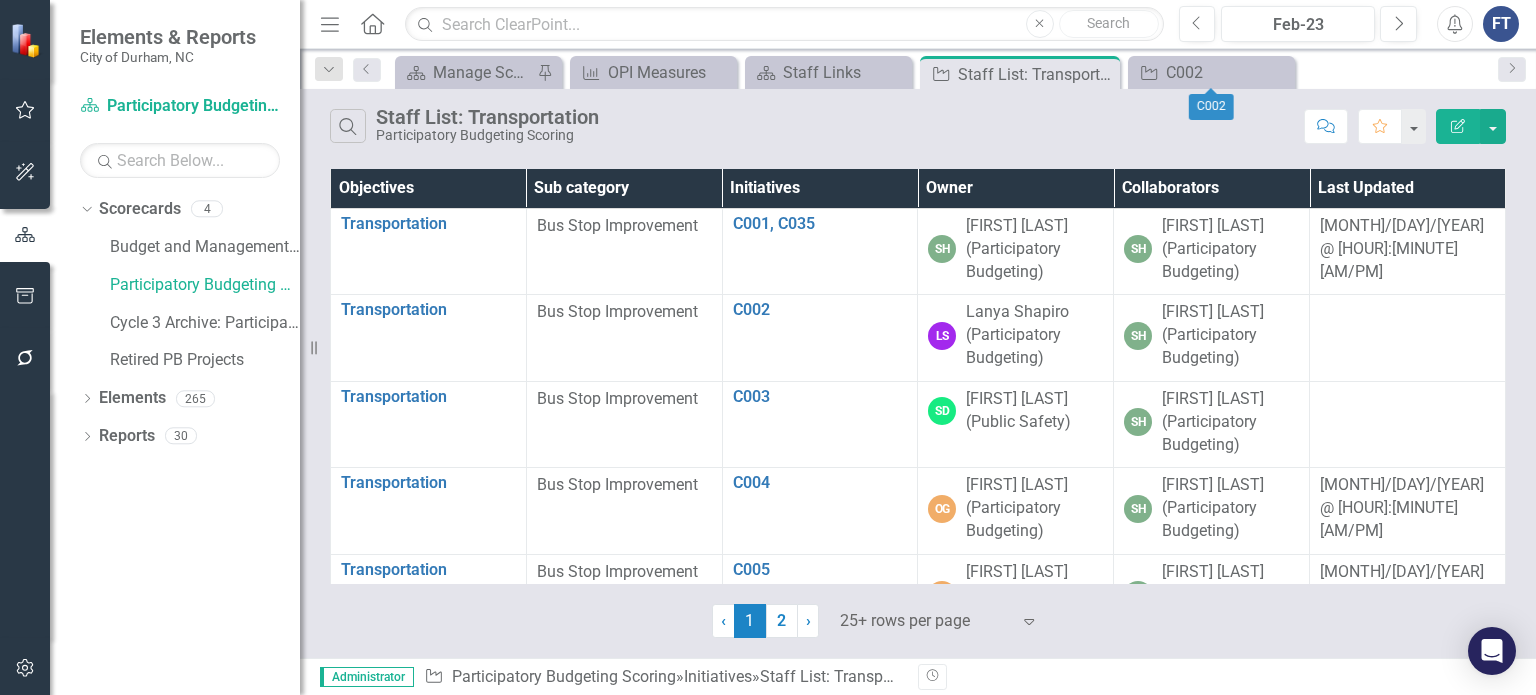 drag, startPoint x: 1272, startPoint y: 70, endPoint x: 1227, endPoint y: 71, distance: 45.01111 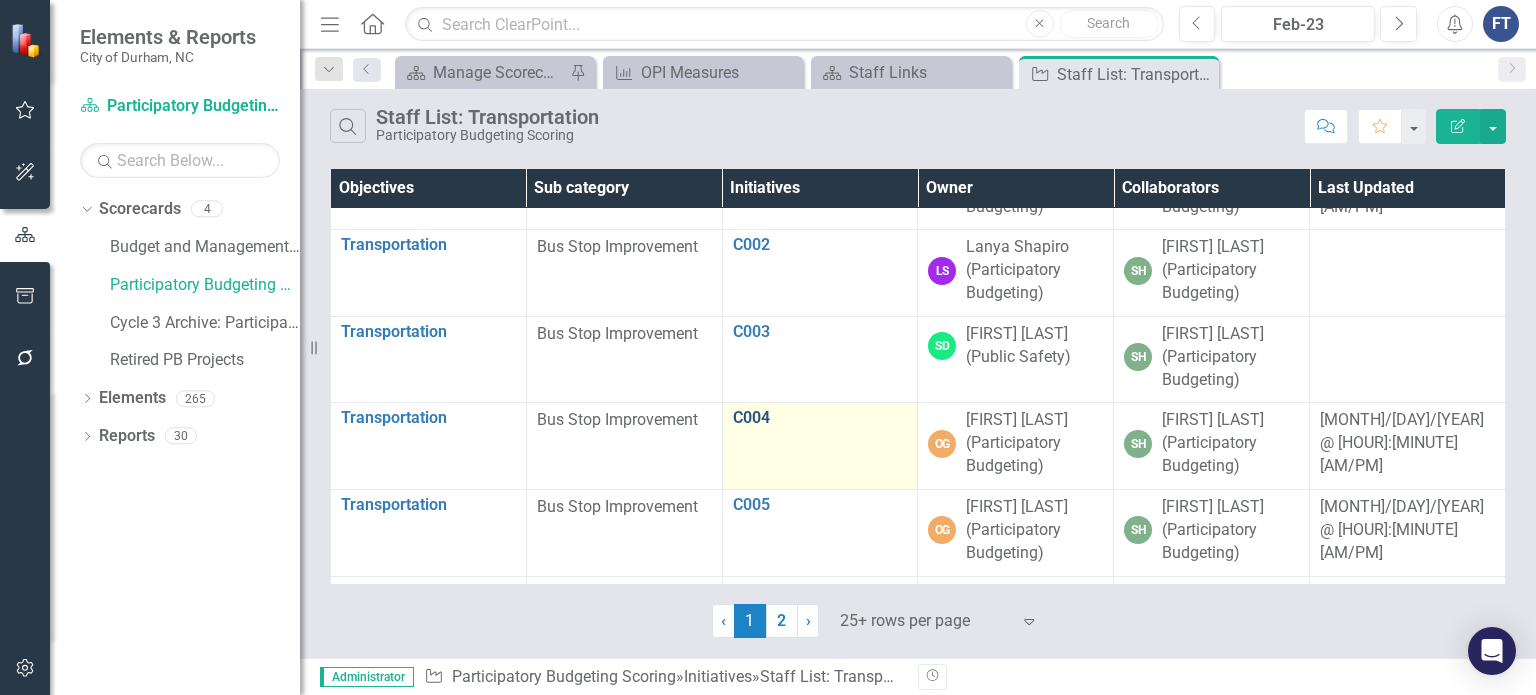 scroll, scrollTop: 100, scrollLeft: 0, axis: vertical 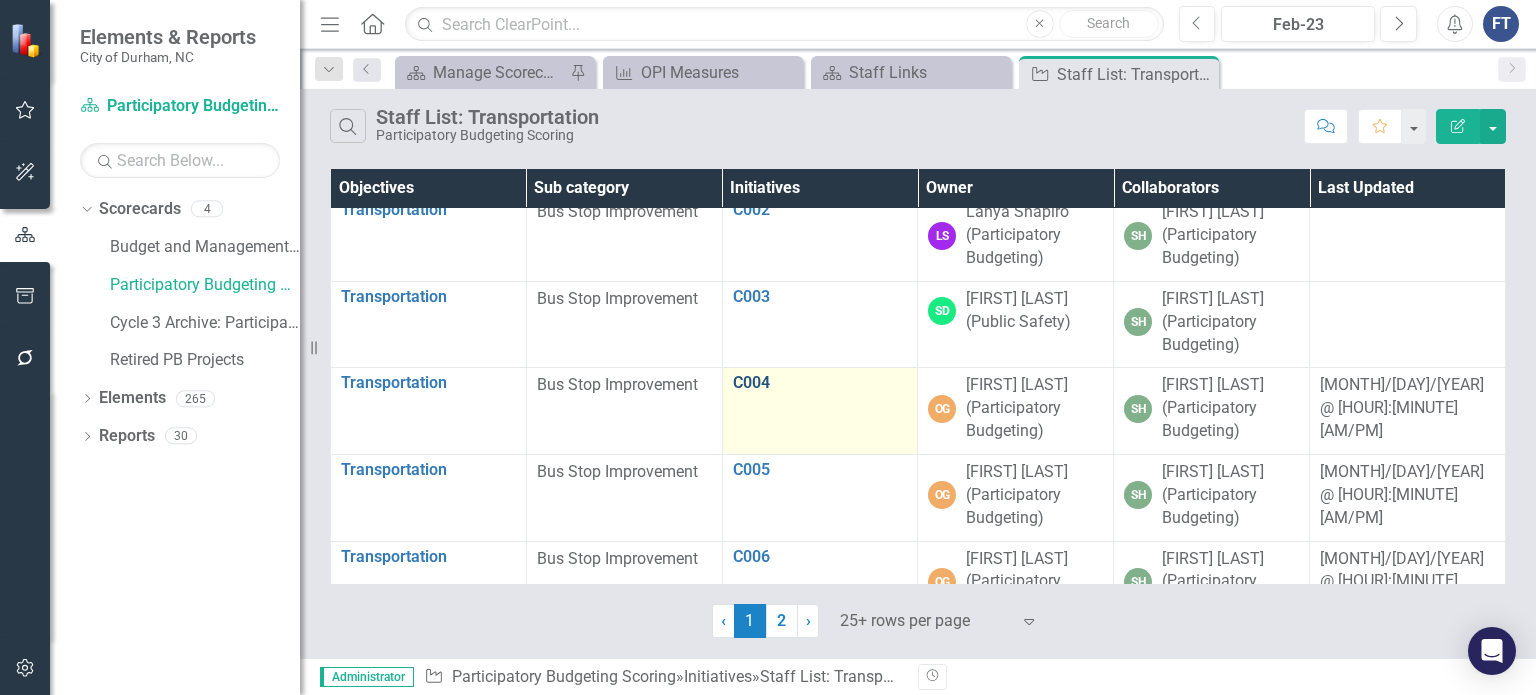 click on "C004" at bounding box center [820, 383] 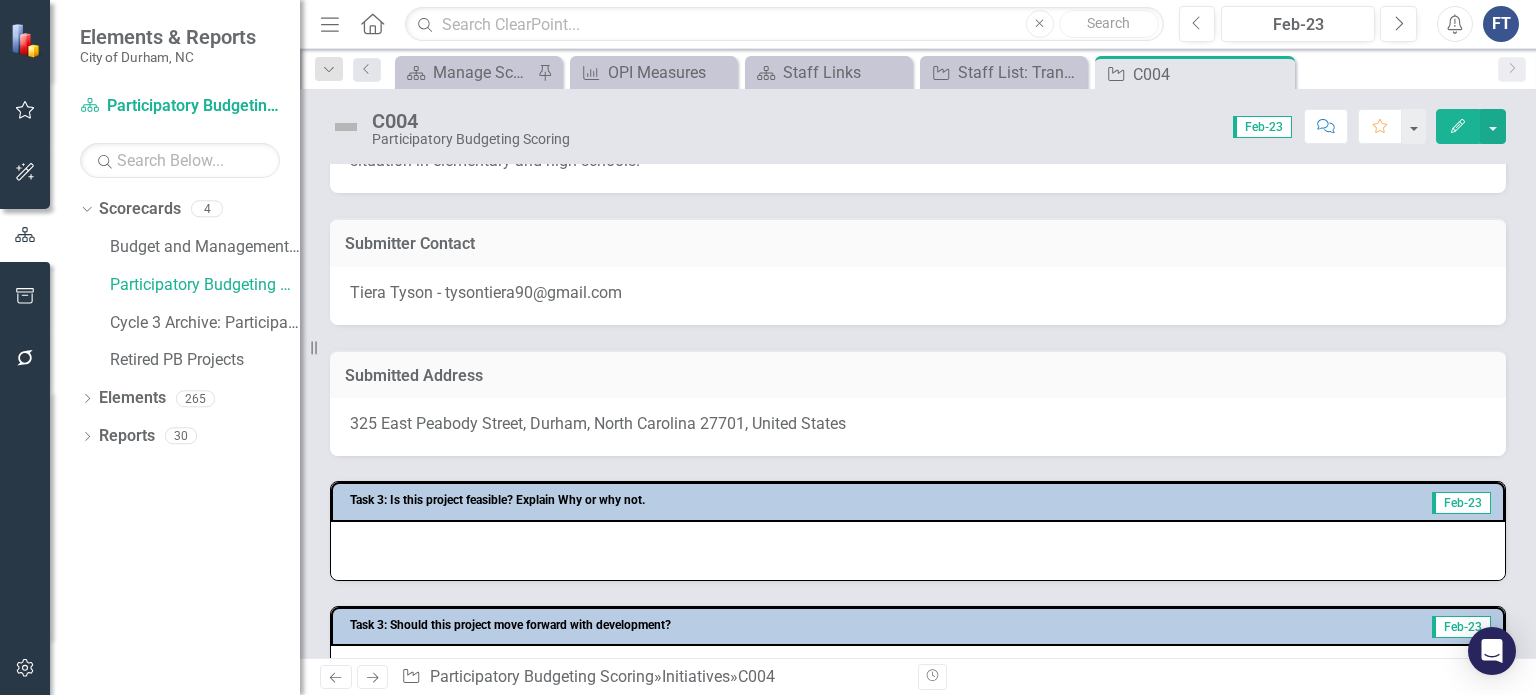 scroll, scrollTop: 0, scrollLeft: 0, axis: both 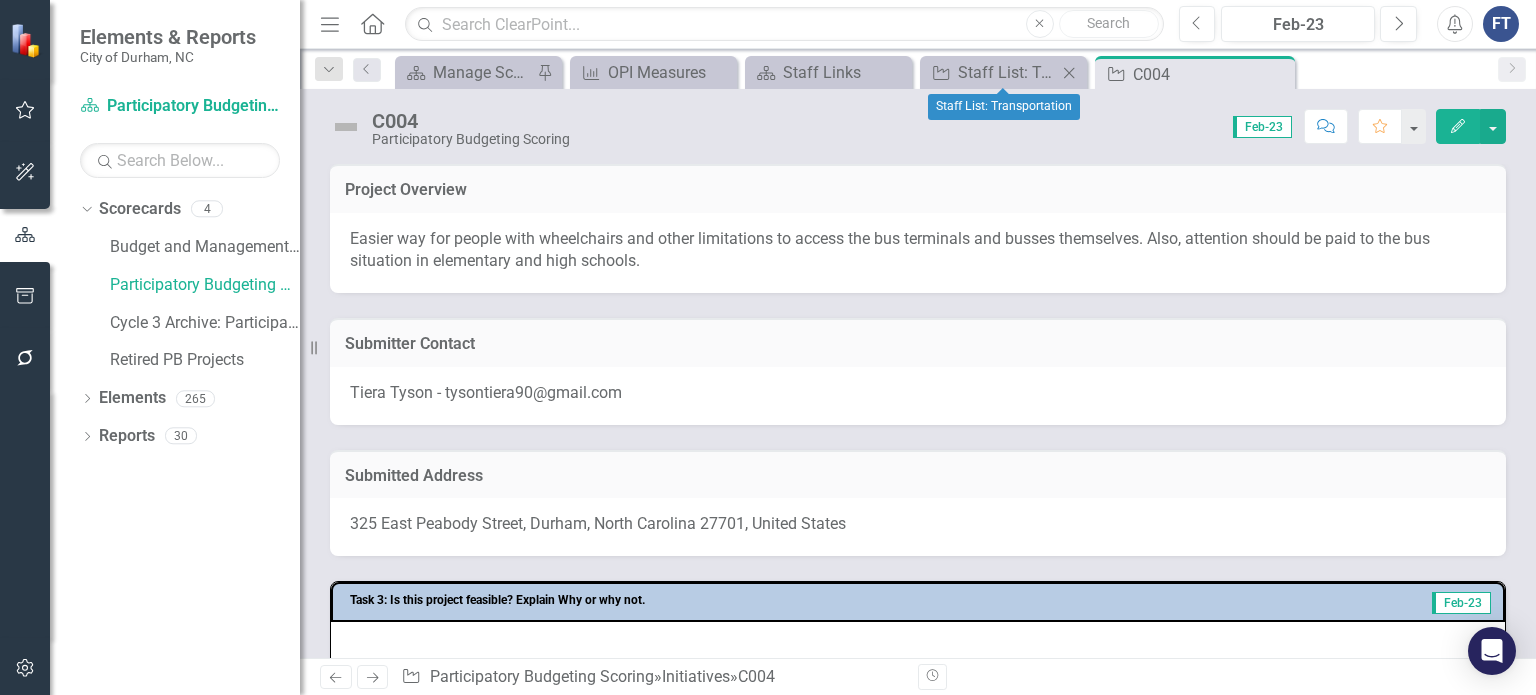 click on "Initiative Staff List: Transportation Close" at bounding box center (1003, 72) 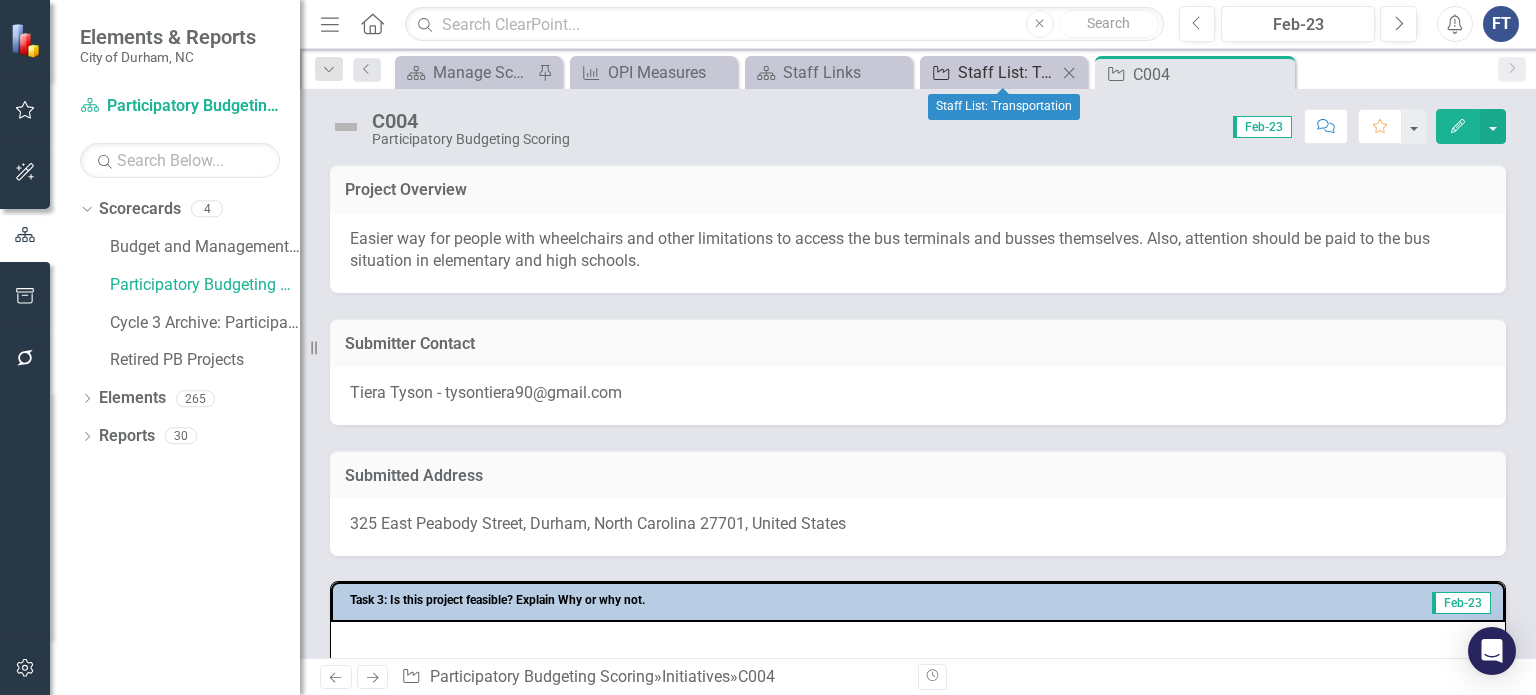 click at bounding box center [941, 73] 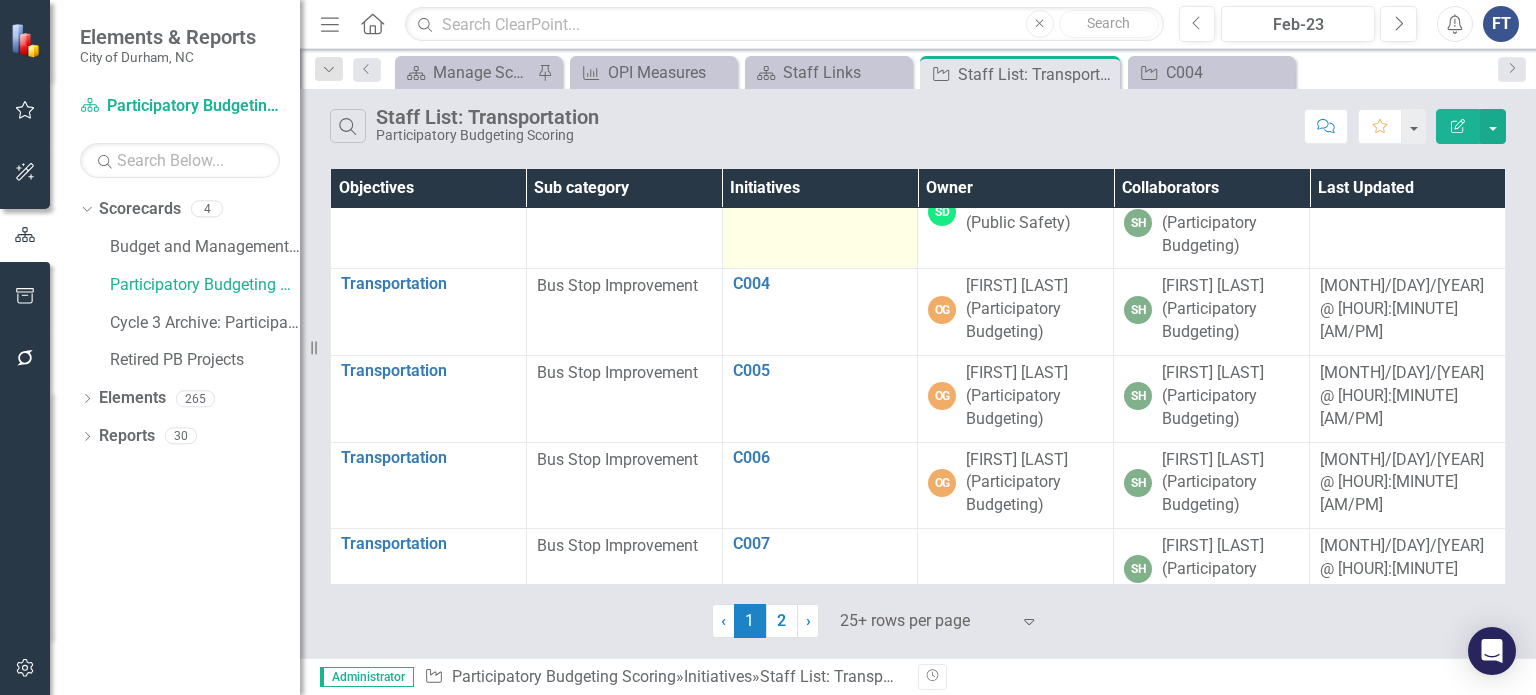 scroll, scrollTop: 200, scrollLeft: 0, axis: vertical 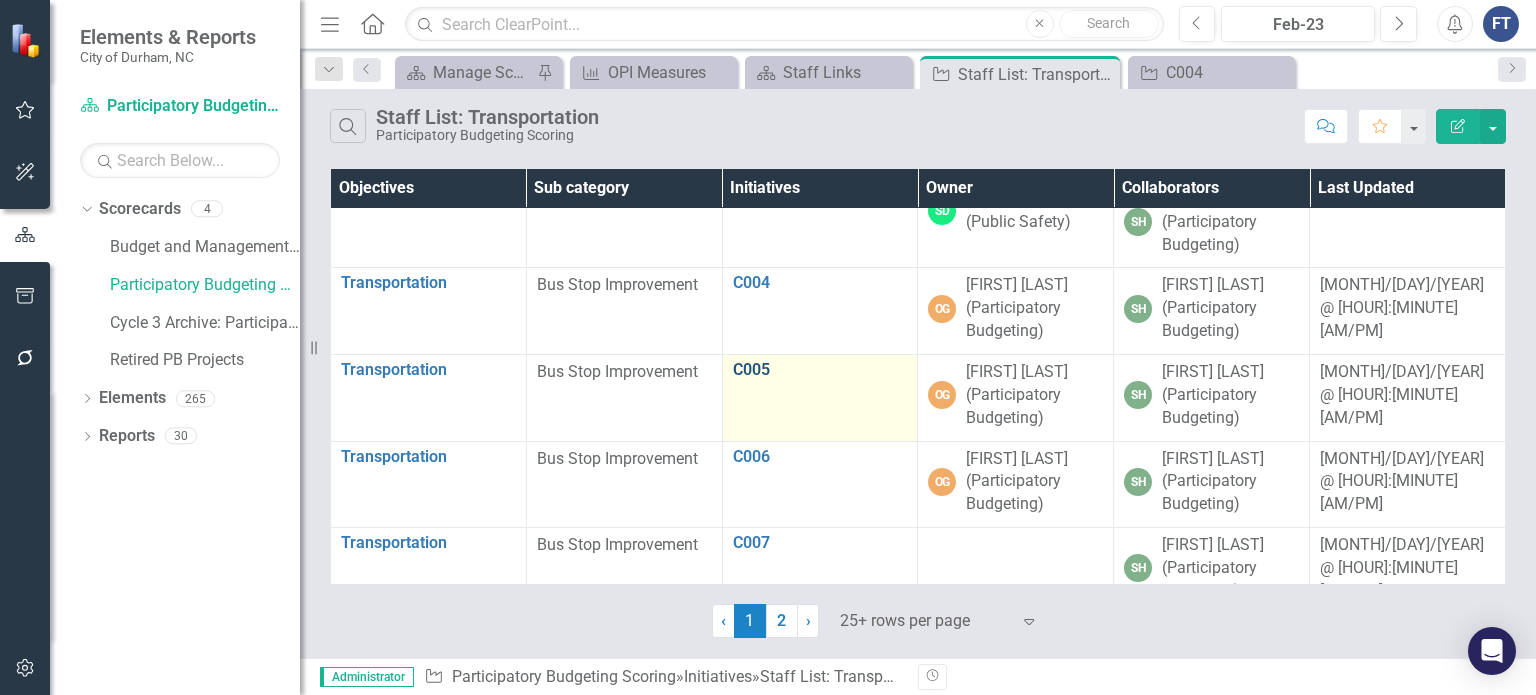 click on "C005" at bounding box center (820, 370) 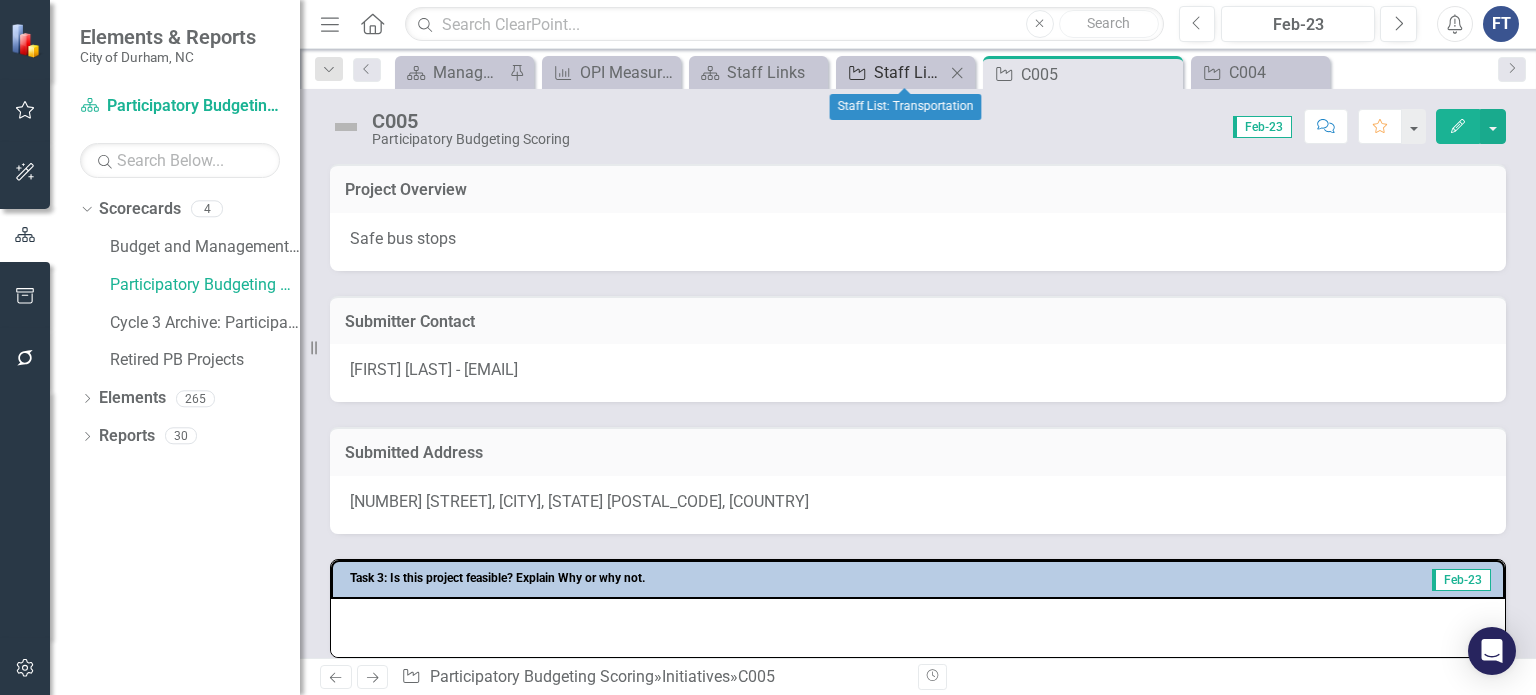 click on "Staff List: Transportation" at bounding box center [909, 72] 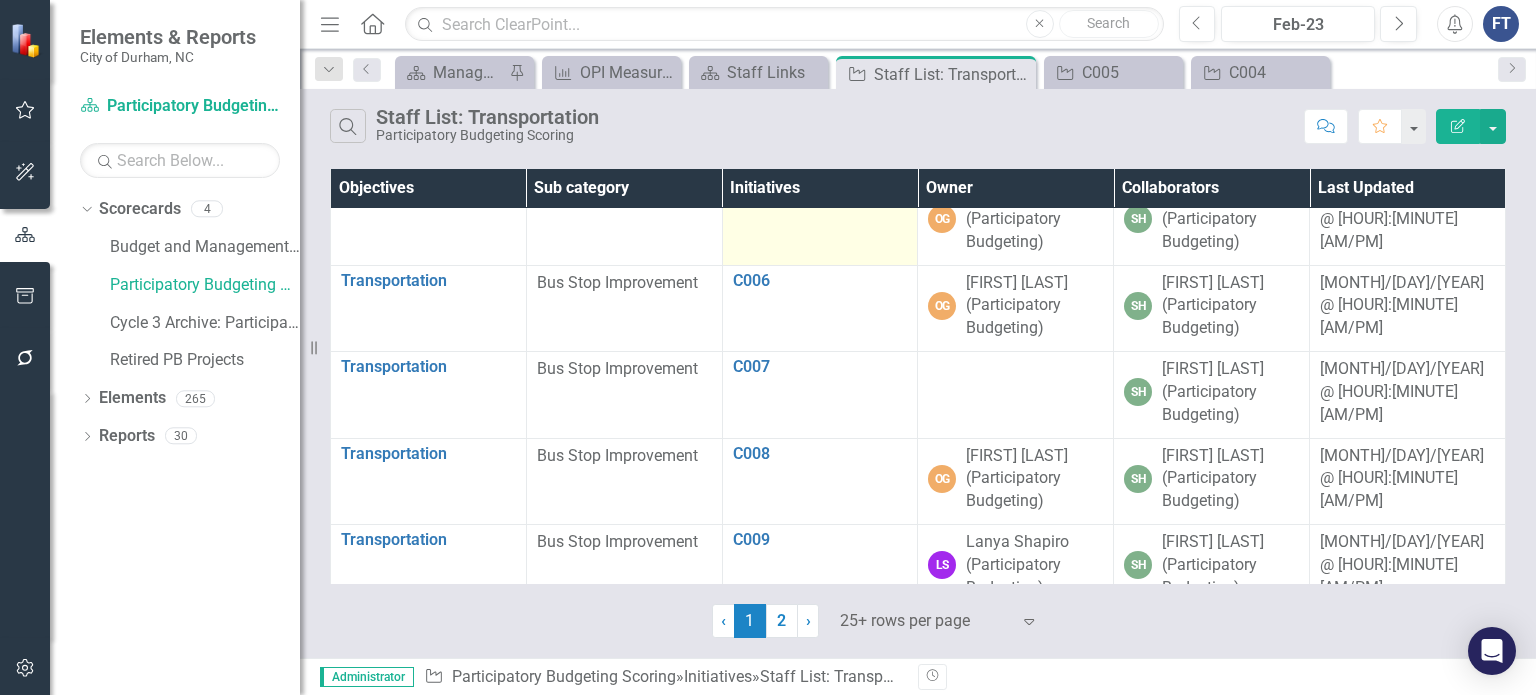 scroll, scrollTop: 400, scrollLeft: 0, axis: vertical 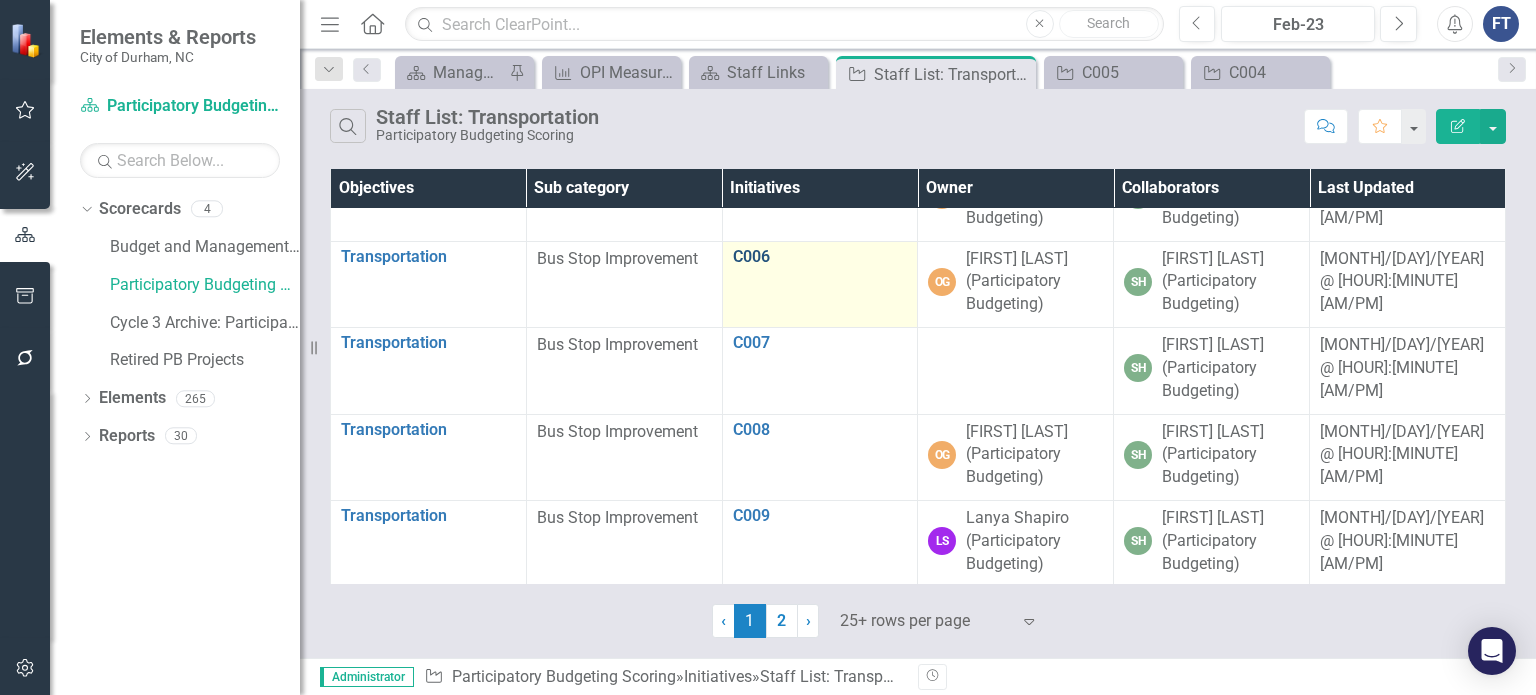 click on "C006" at bounding box center (820, 257) 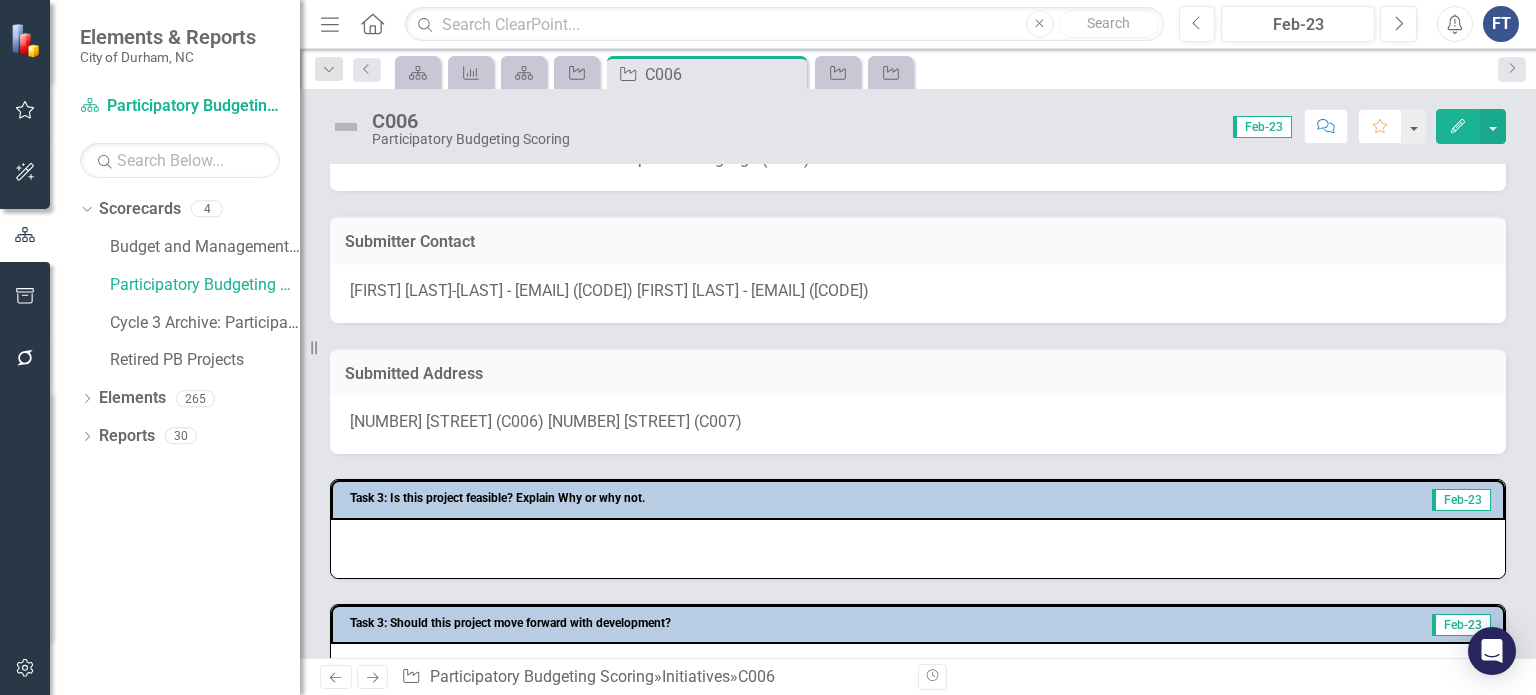 scroll, scrollTop: 100, scrollLeft: 0, axis: vertical 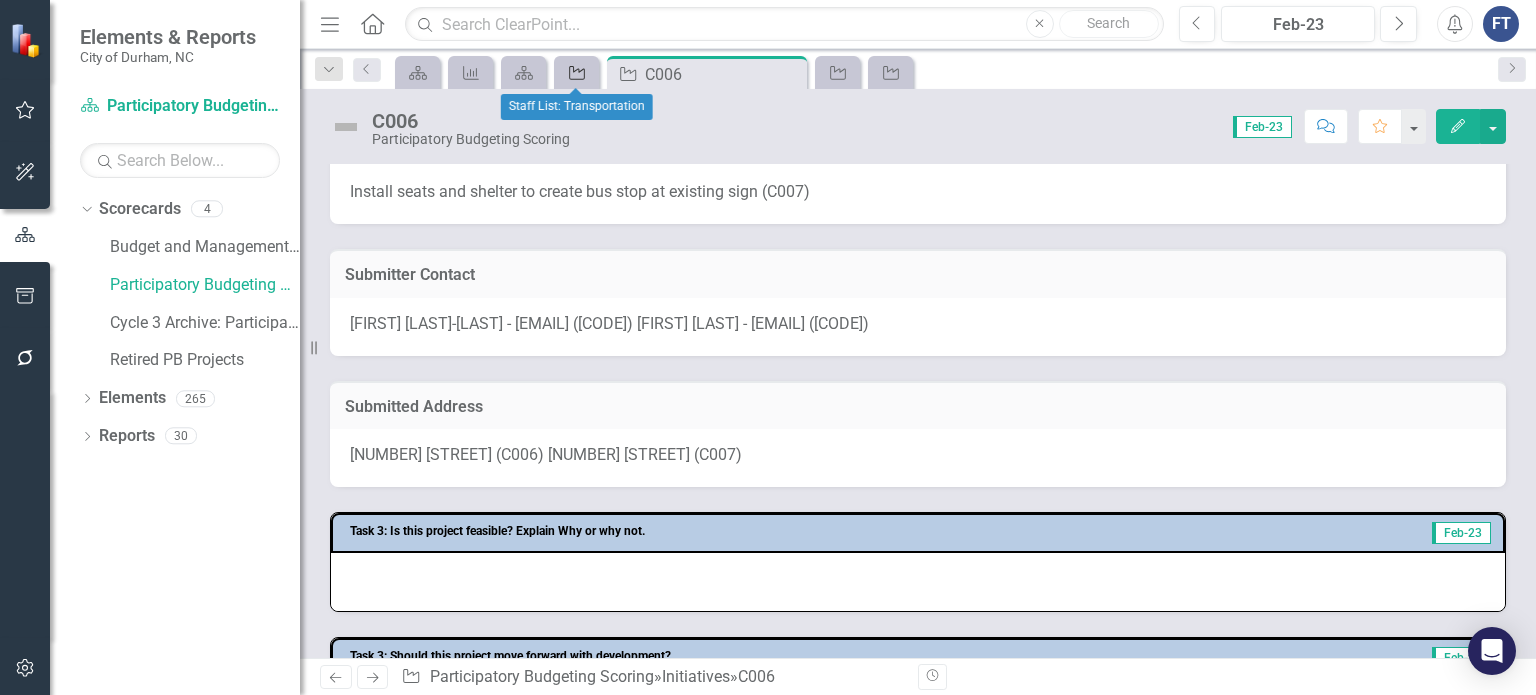 click on "Initiative" at bounding box center (573, 72) 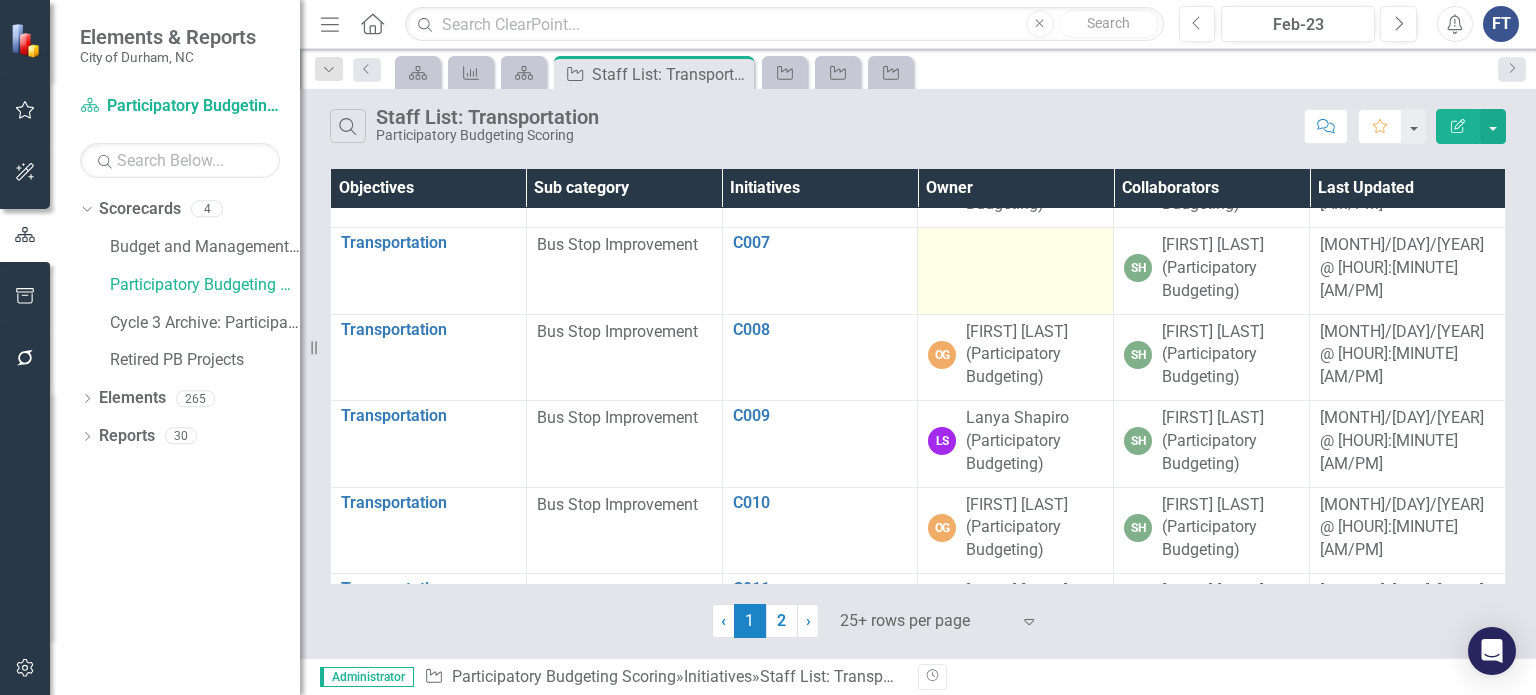 scroll, scrollTop: 600, scrollLeft: 0, axis: vertical 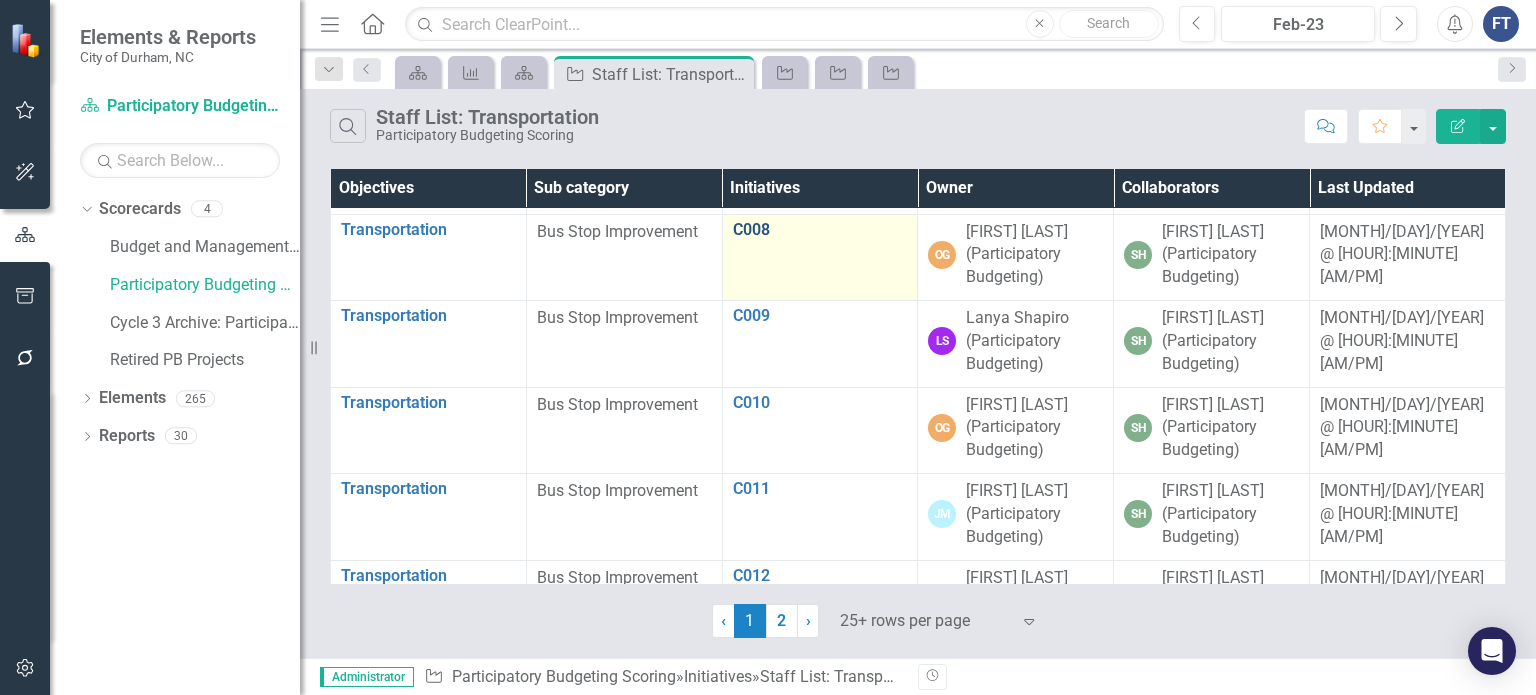 click on "C008" at bounding box center (820, 230) 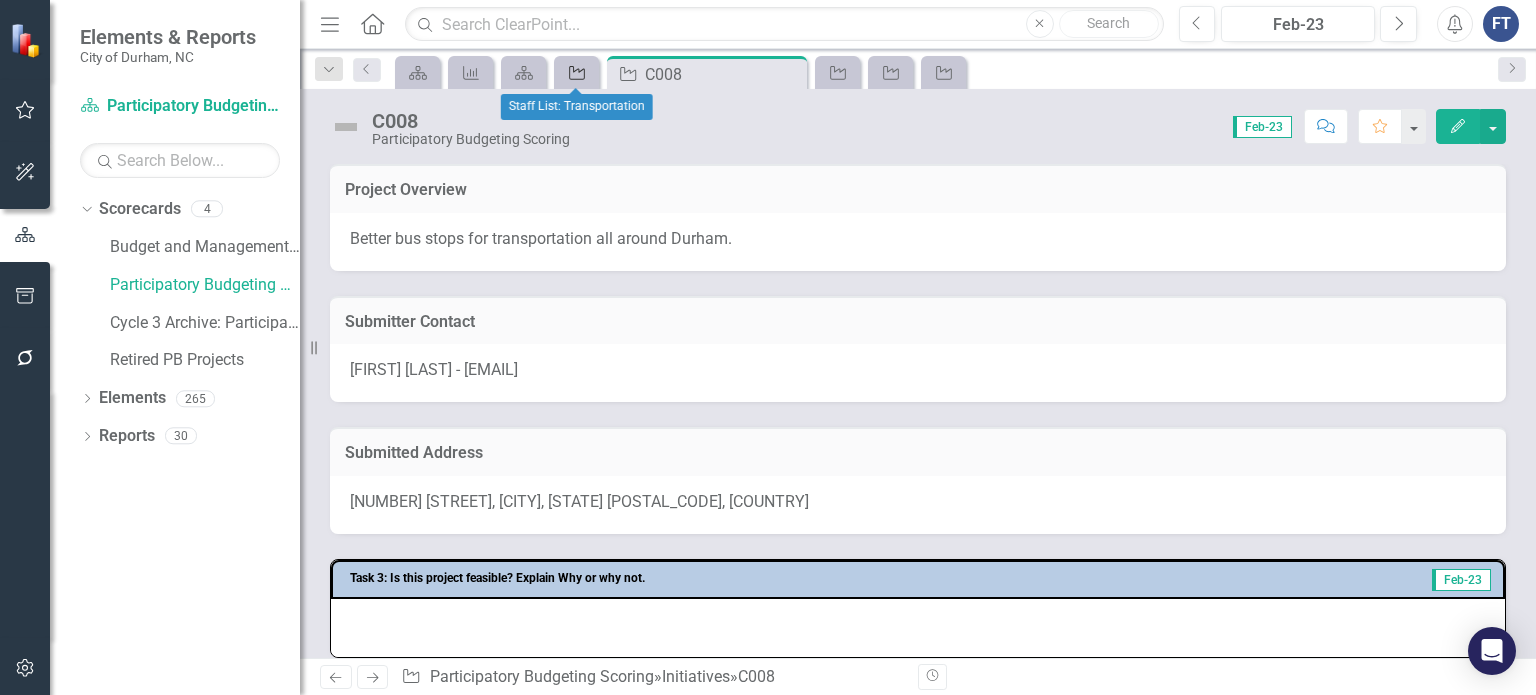 click on "Initiative" at bounding box center [577, 73] 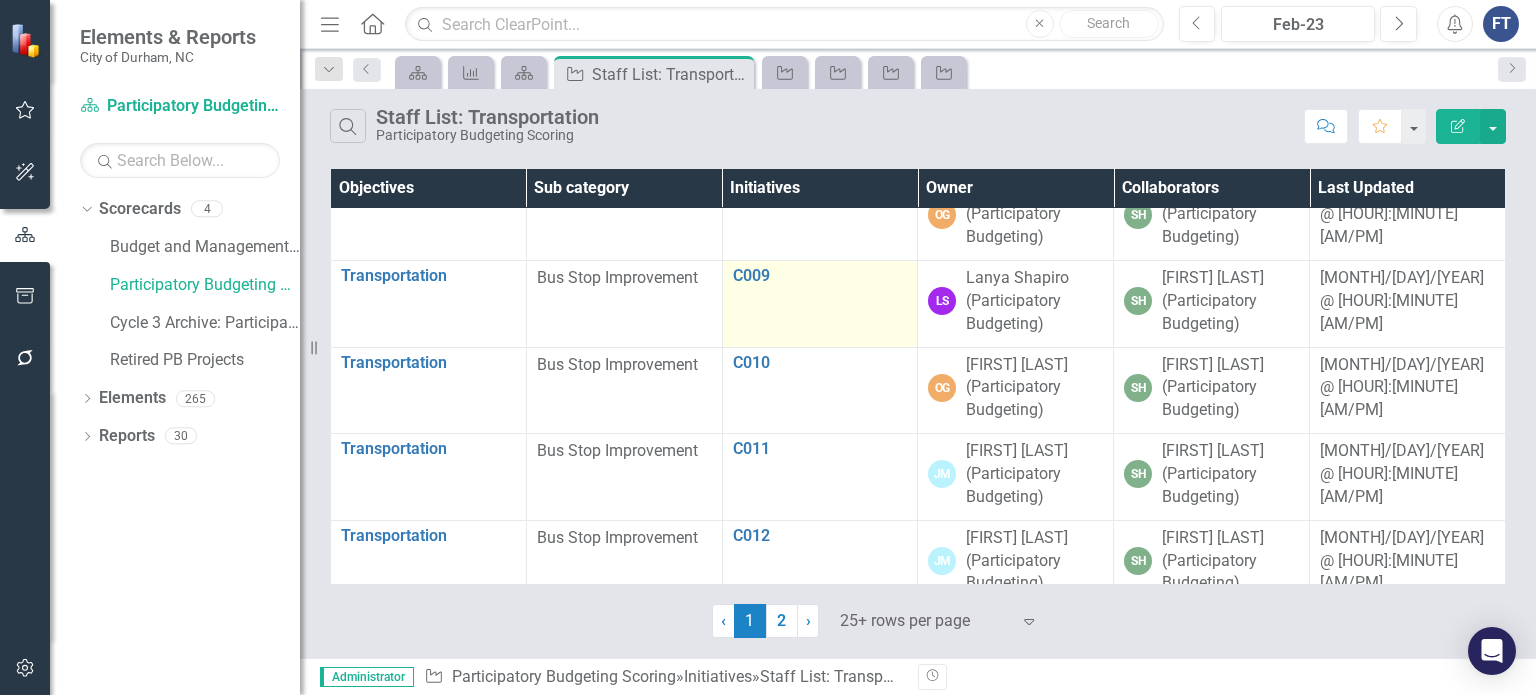 scroll, scrollTop: 700, scrollLeft: 0, axis: vertical 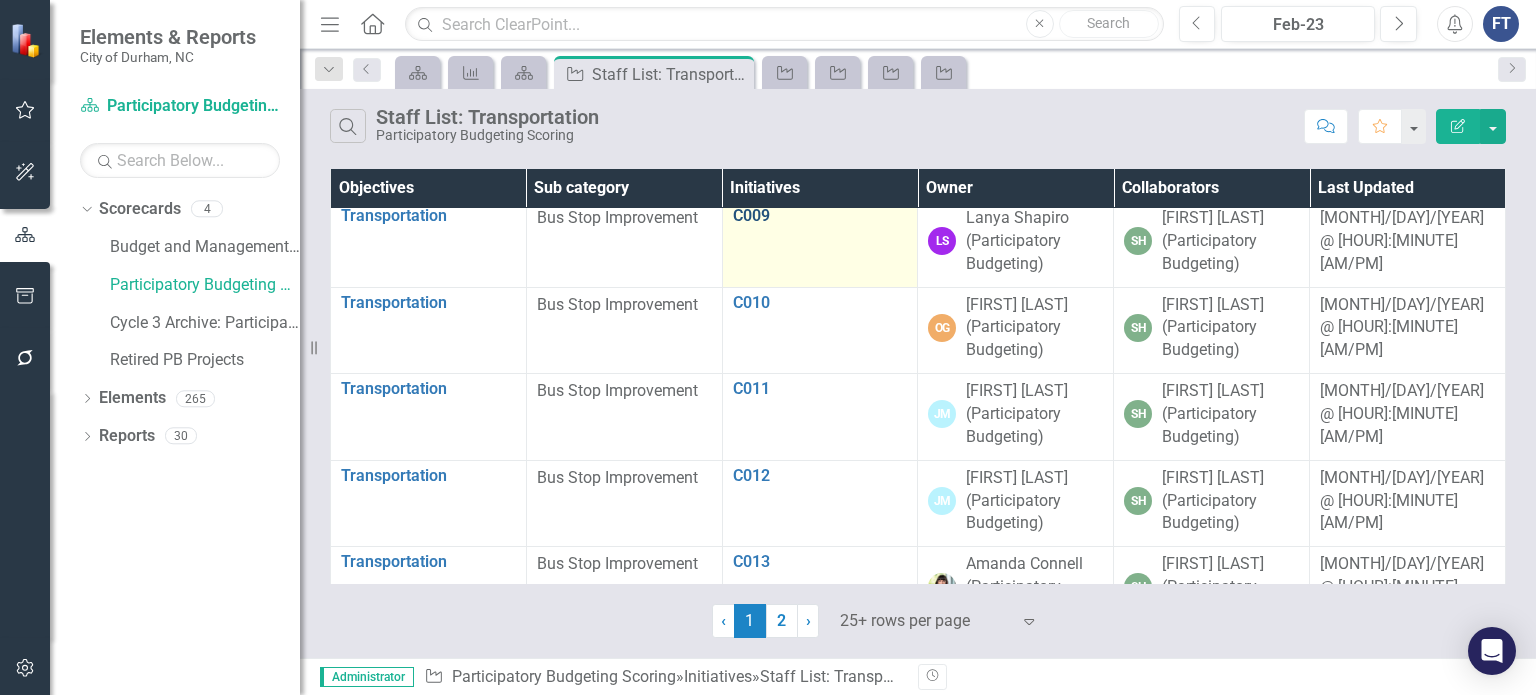 click on "C009" at bounding box center (820, 216) 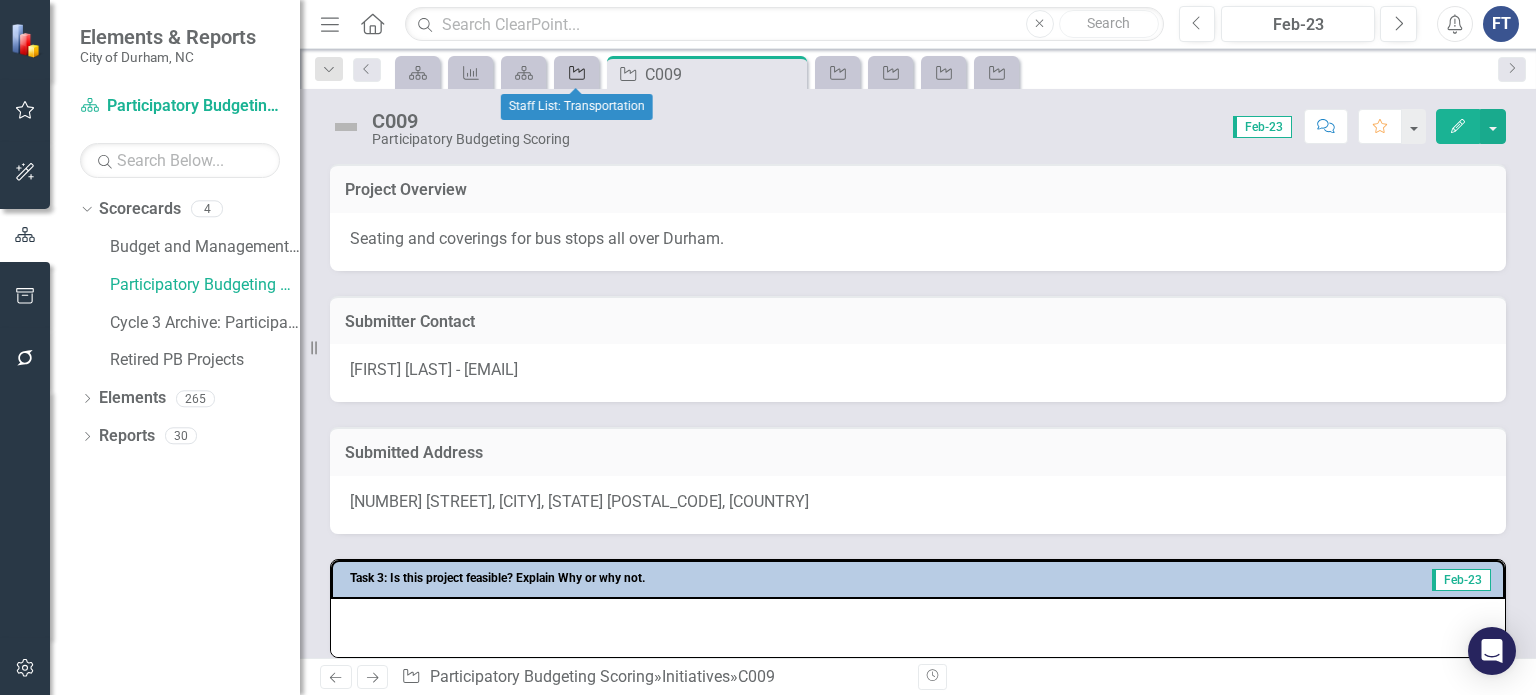 click on "Initiative" at bounding box center [576, 72] 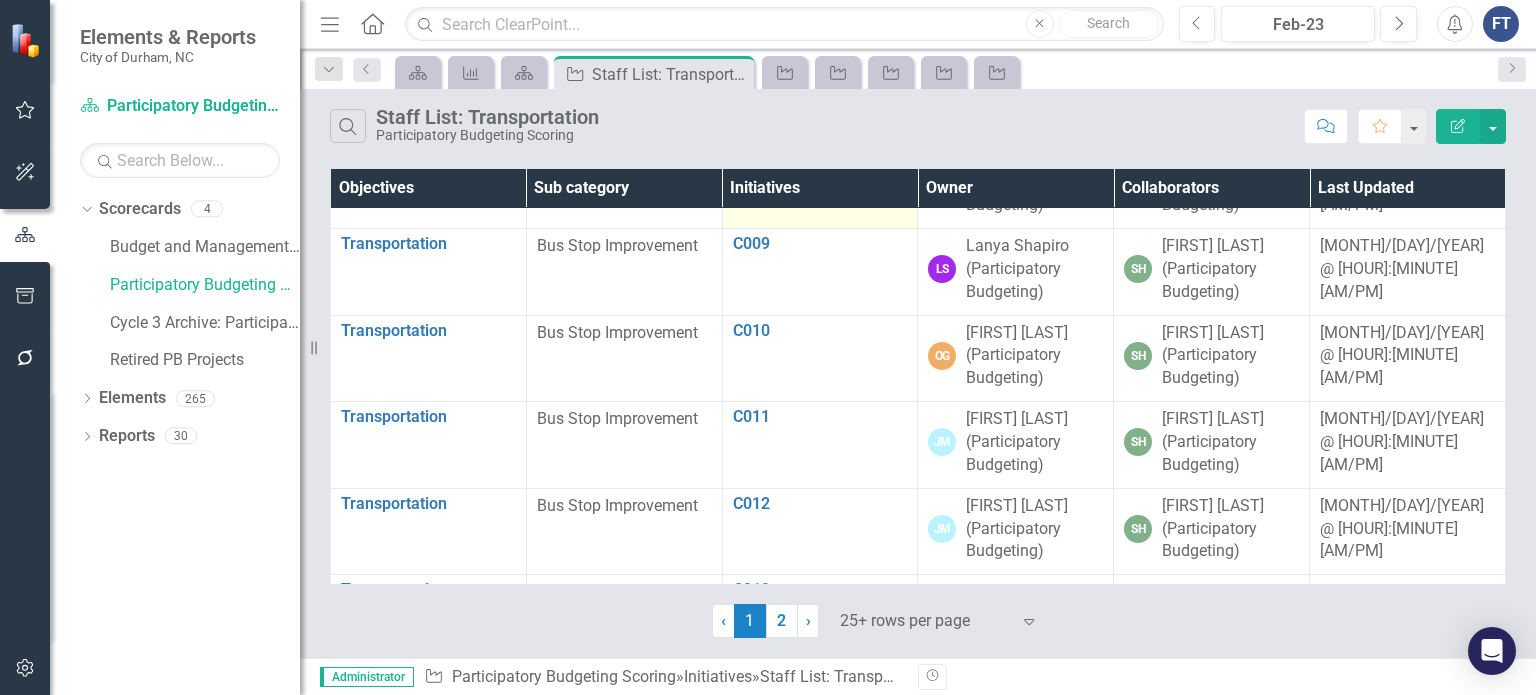 scroll, scrollTop: 800, scrollLeft: 0, axis: vertical 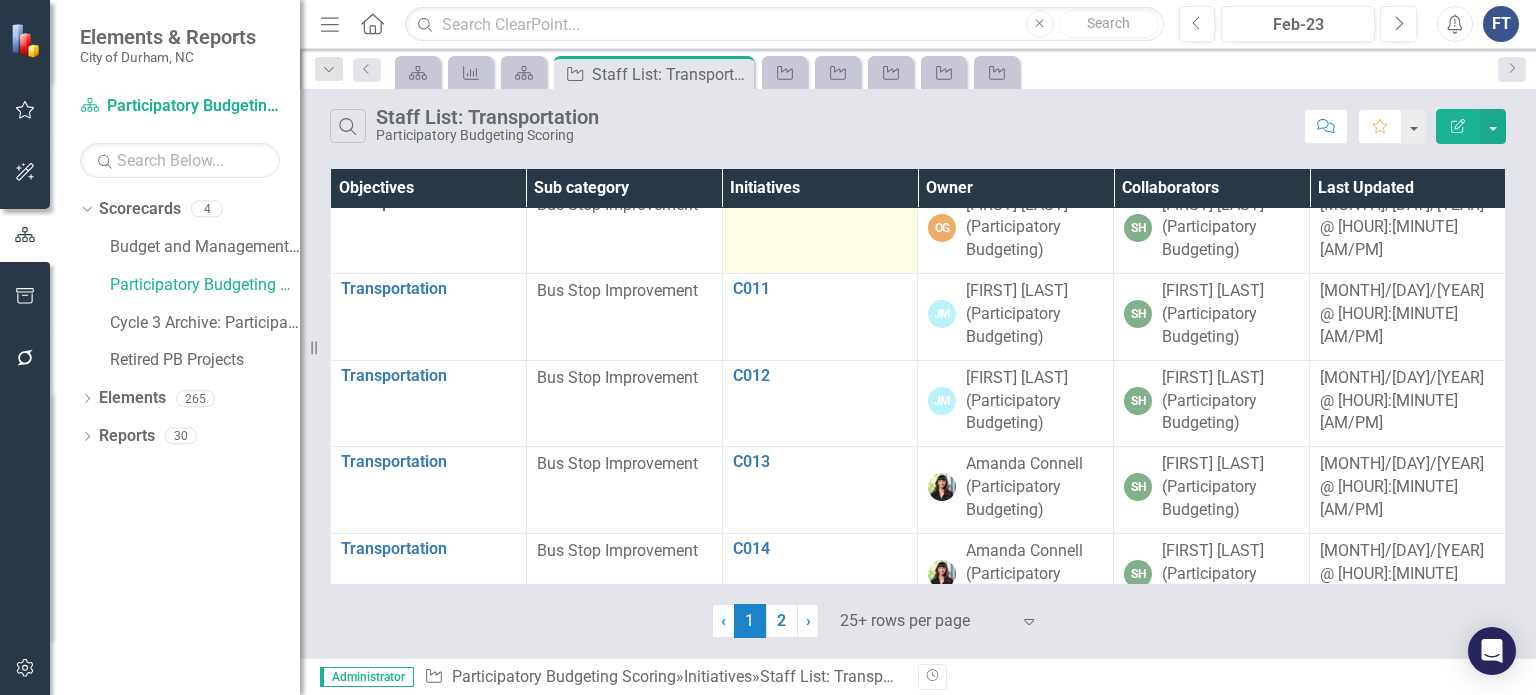 click on "C010" at bounding box center [820, 203] 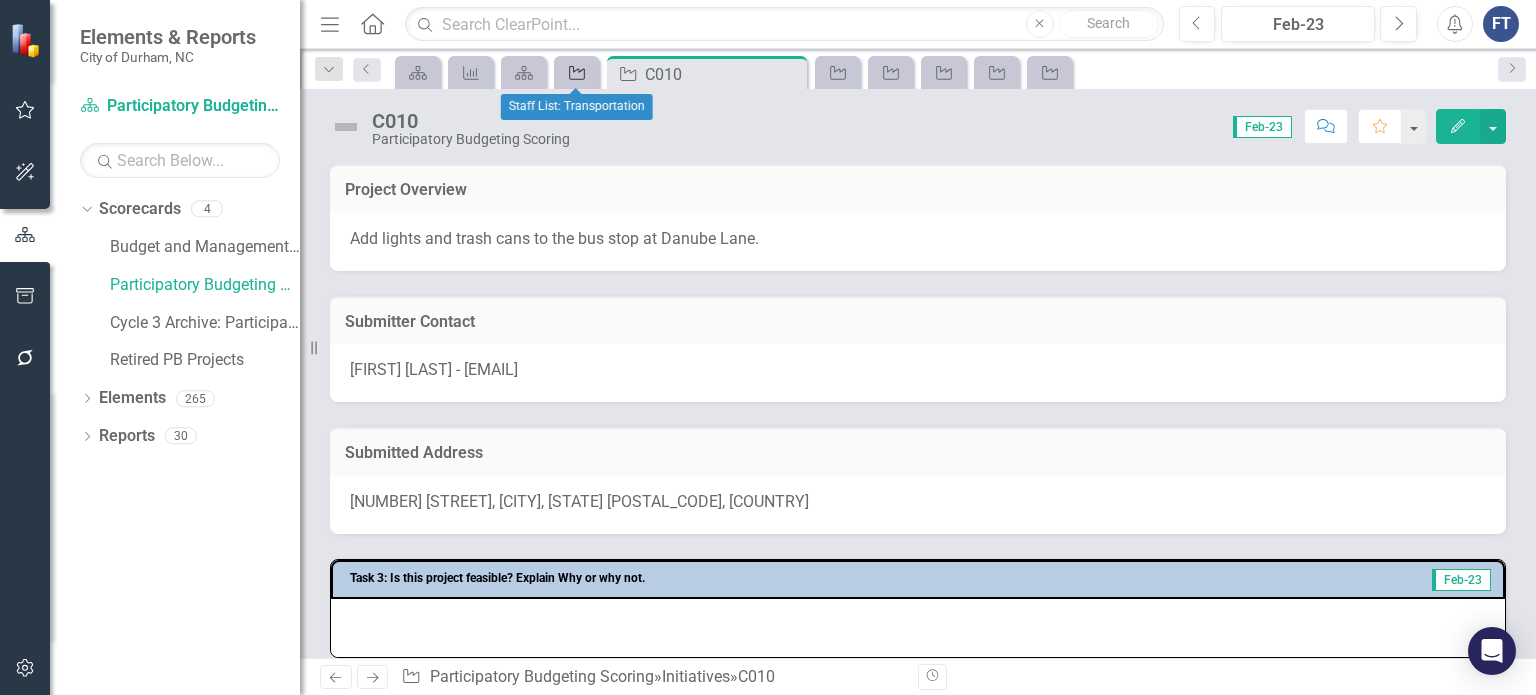 click on "Initiative" at bounding box center [577, 73] 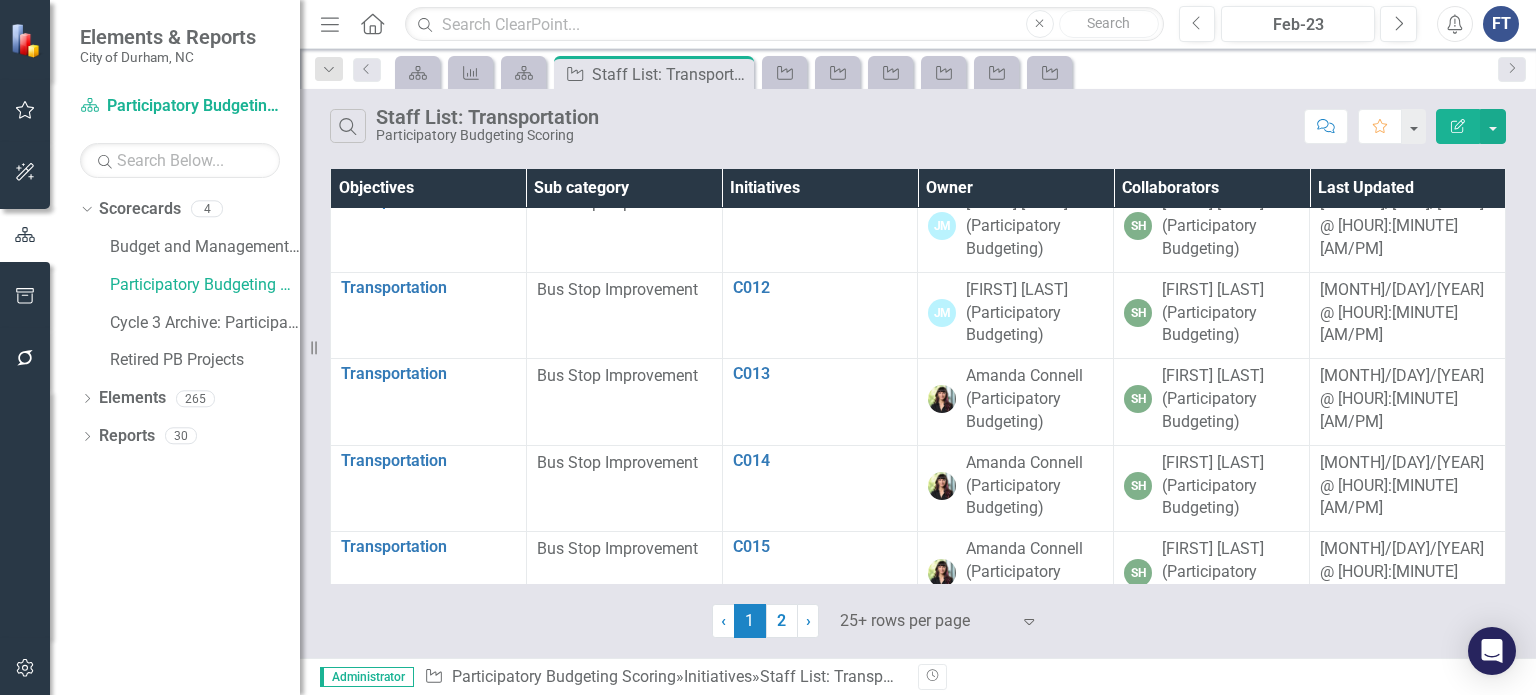 scroll, scrollTop: 900, scrollLeft: 0, axis: vertical 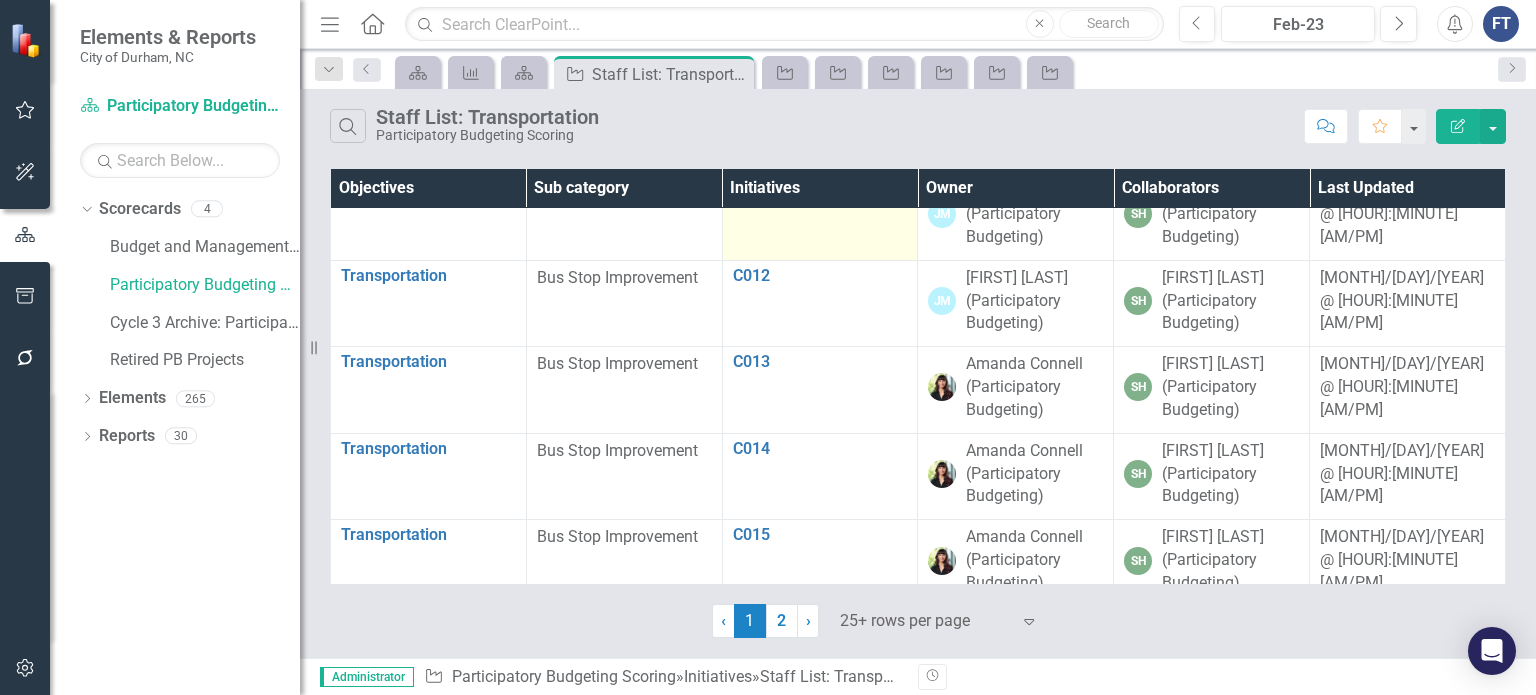 click on "C011" at bounding box center [820, 189] 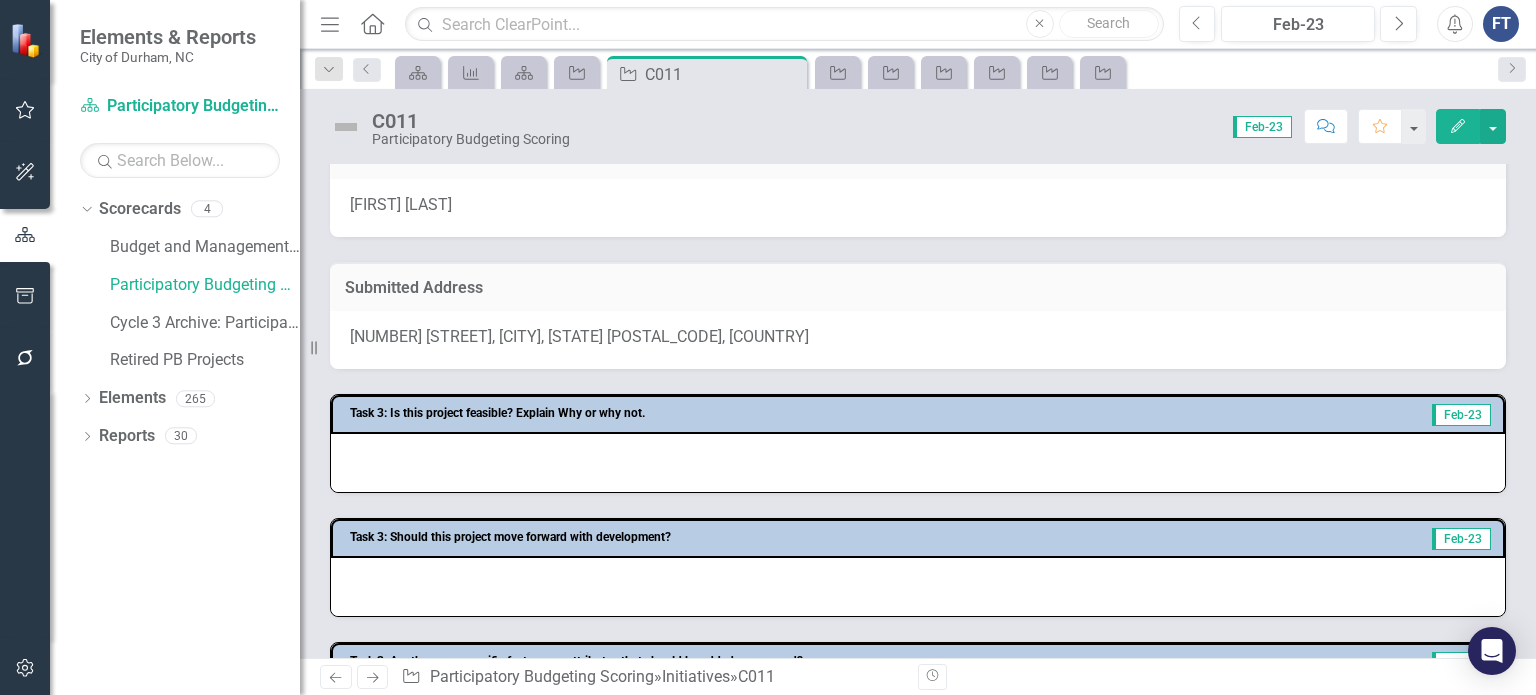 scroll, scrollTop: 0, scrollLeft: 0, axis: both 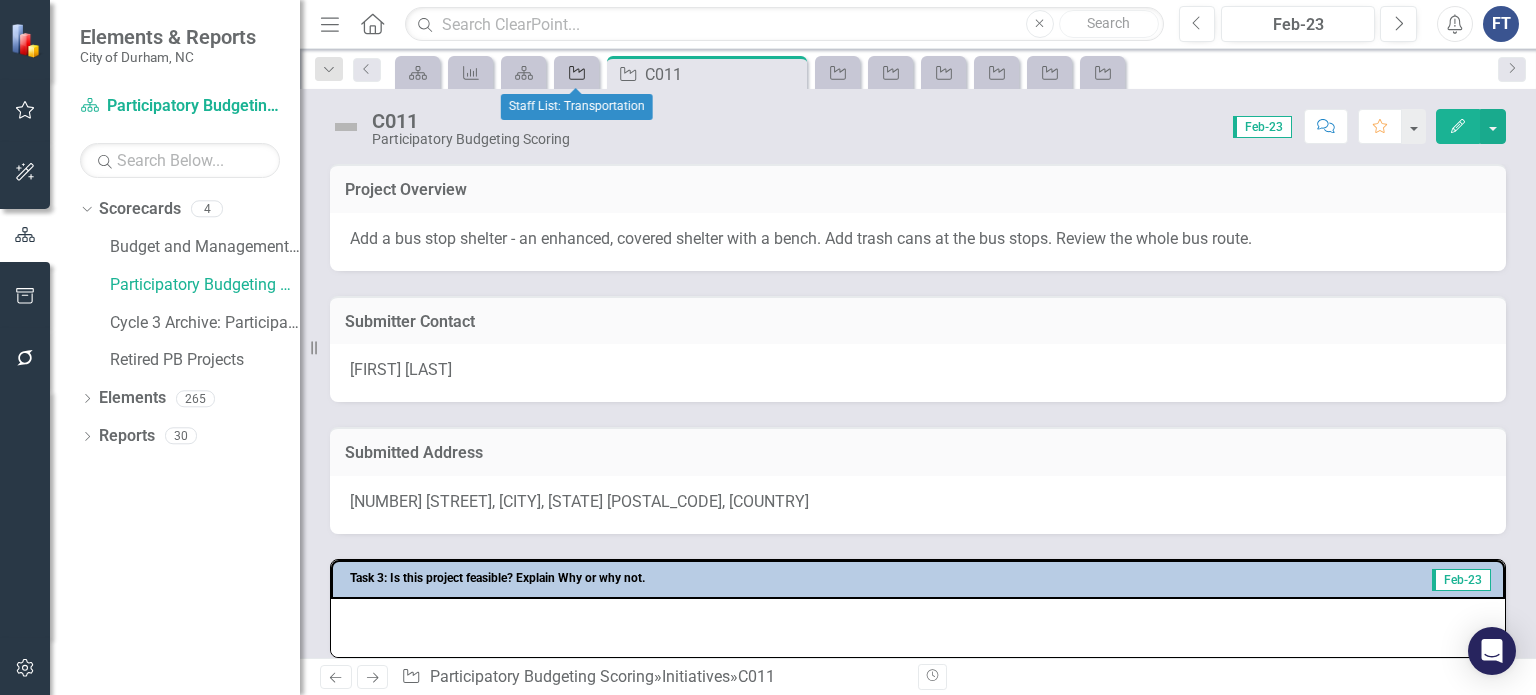 click on "Initiative" at bounding box center (576, 72) 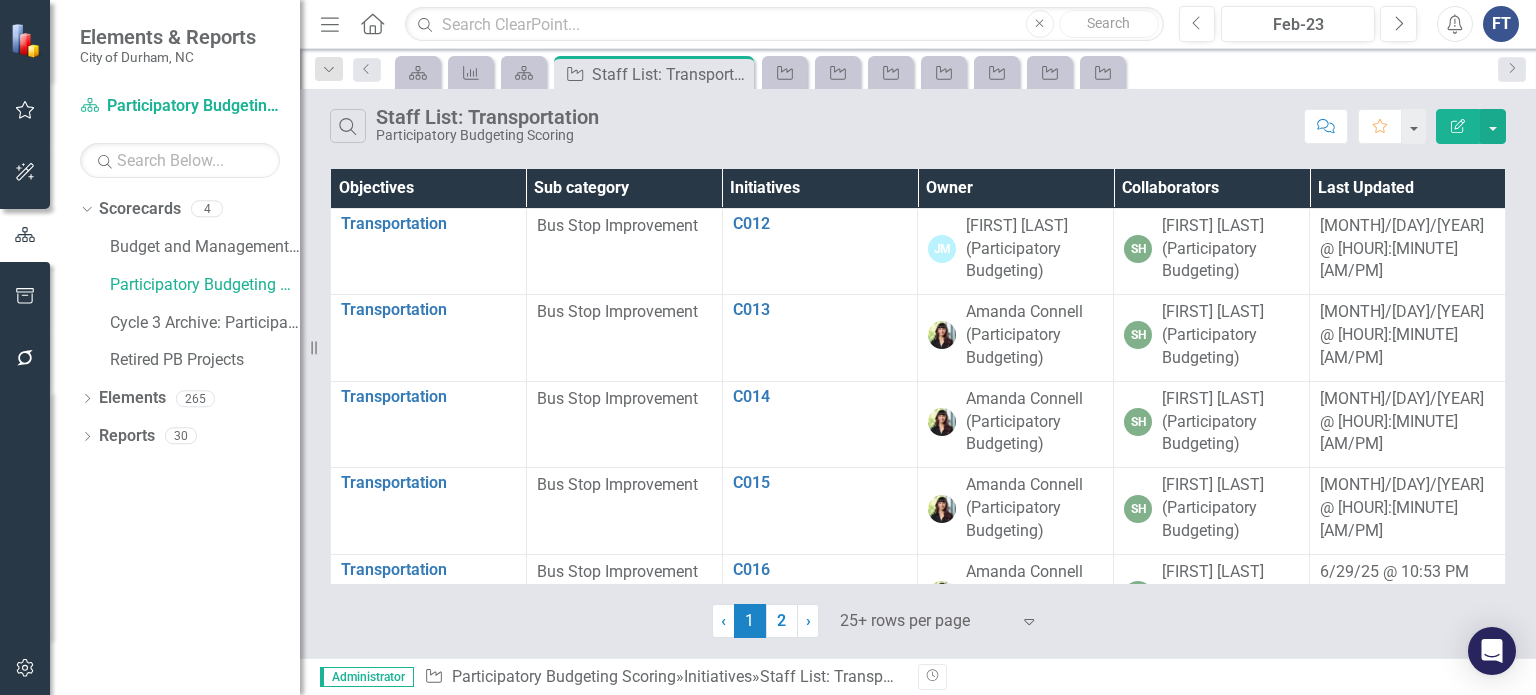 scroll, scrollTop: 1000, scrollLeft: 0, axis: vertical 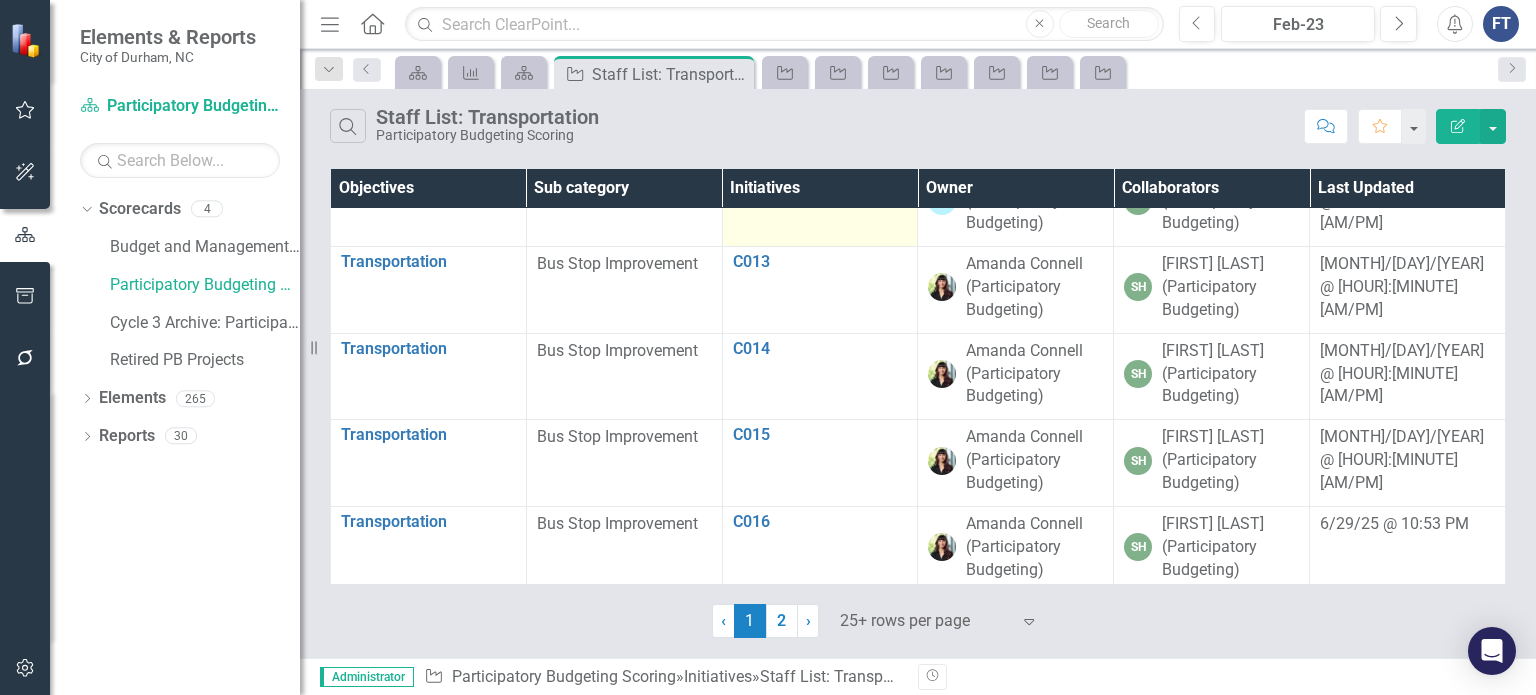 click on "C012" at bounding box center (820, 176) 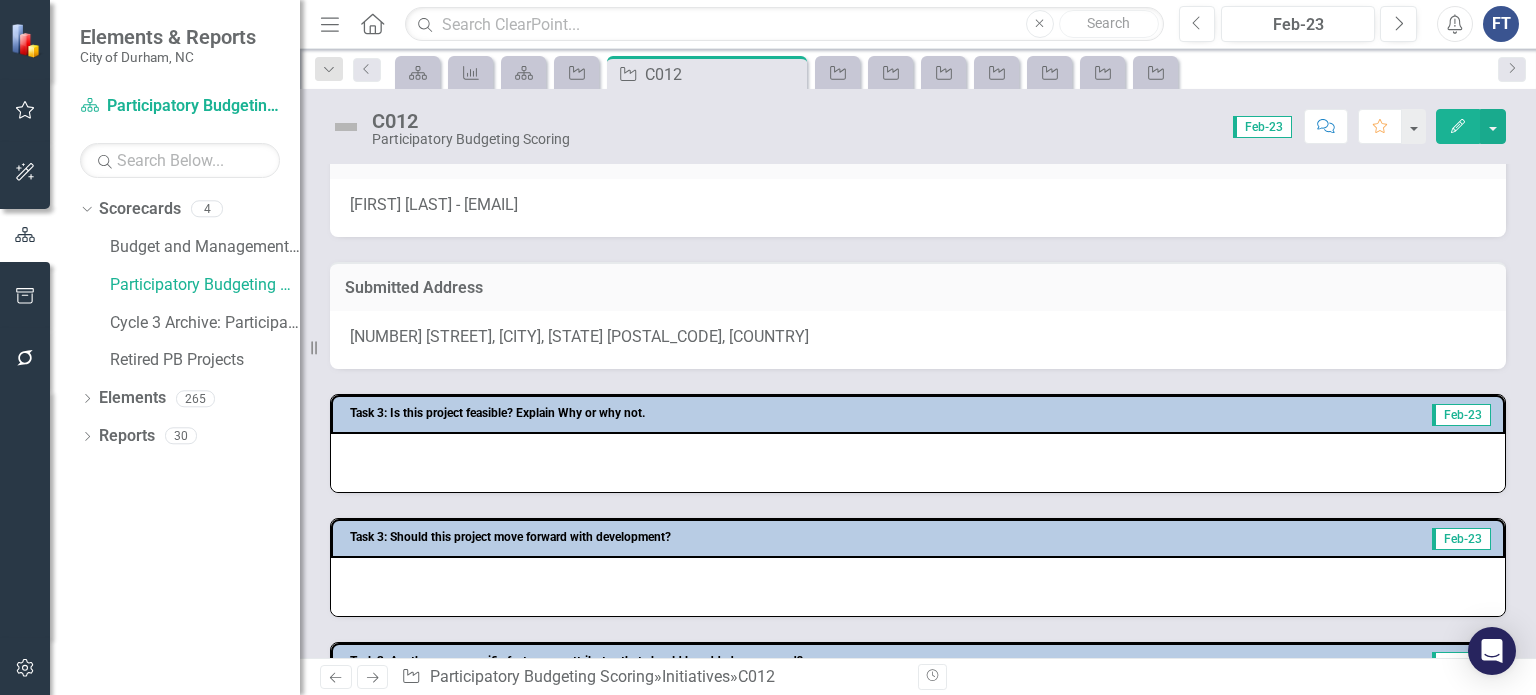 scroll, scrollTop: 200, scrollLeft: 0, axis: vertical 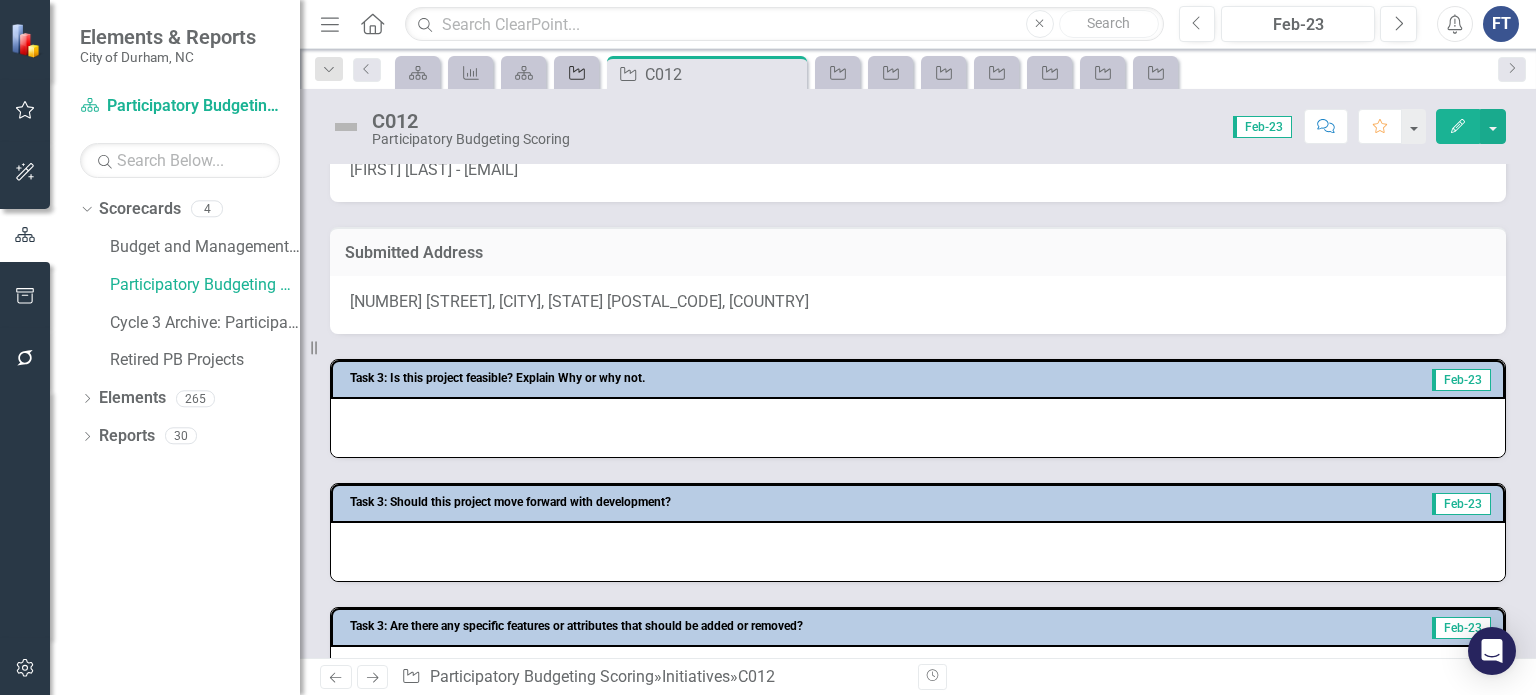 click on "Initiative" at bounding box center (573, 72) 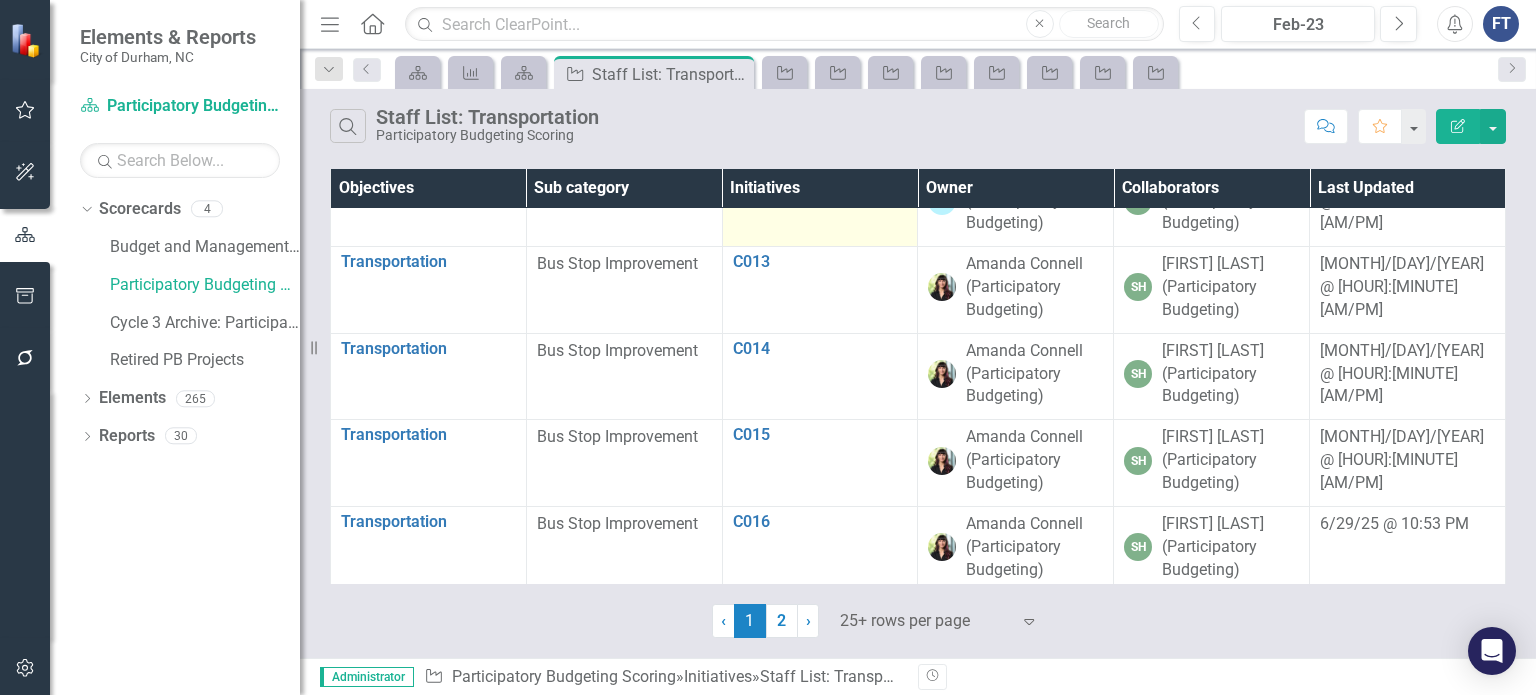 scroll, scrollTop: 1100, scrollLeft: 0, axis: vertical 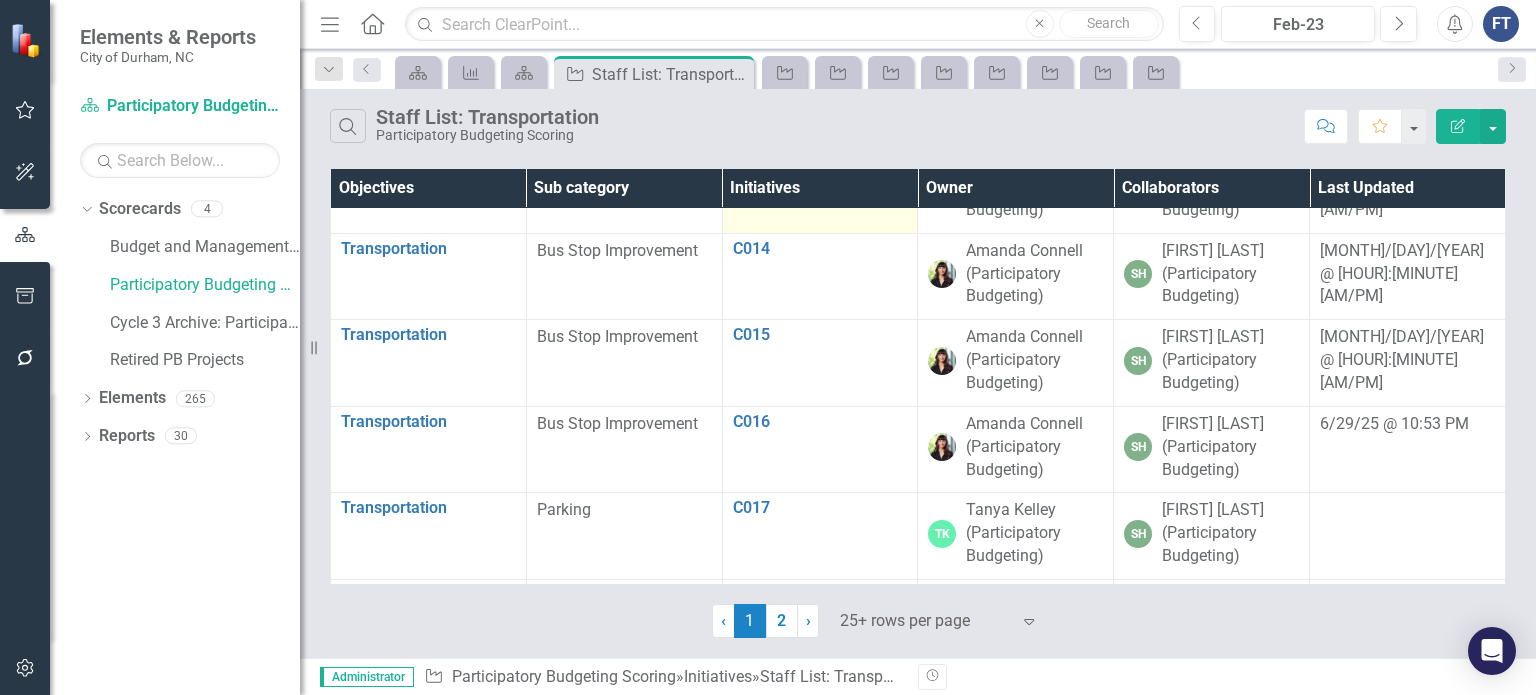 click on "C013" at bounding box center (820, 162) 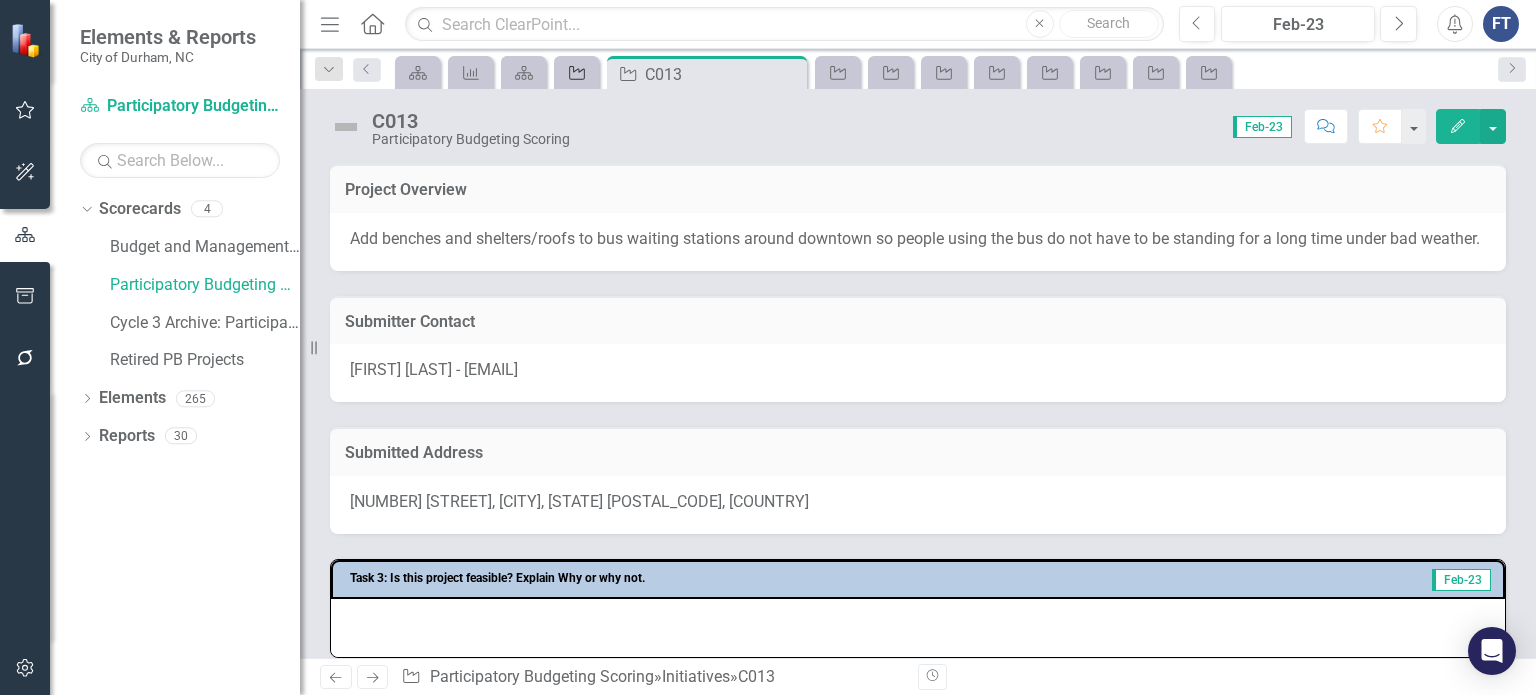 click on "Initiative" at bounding box center [577, 73] 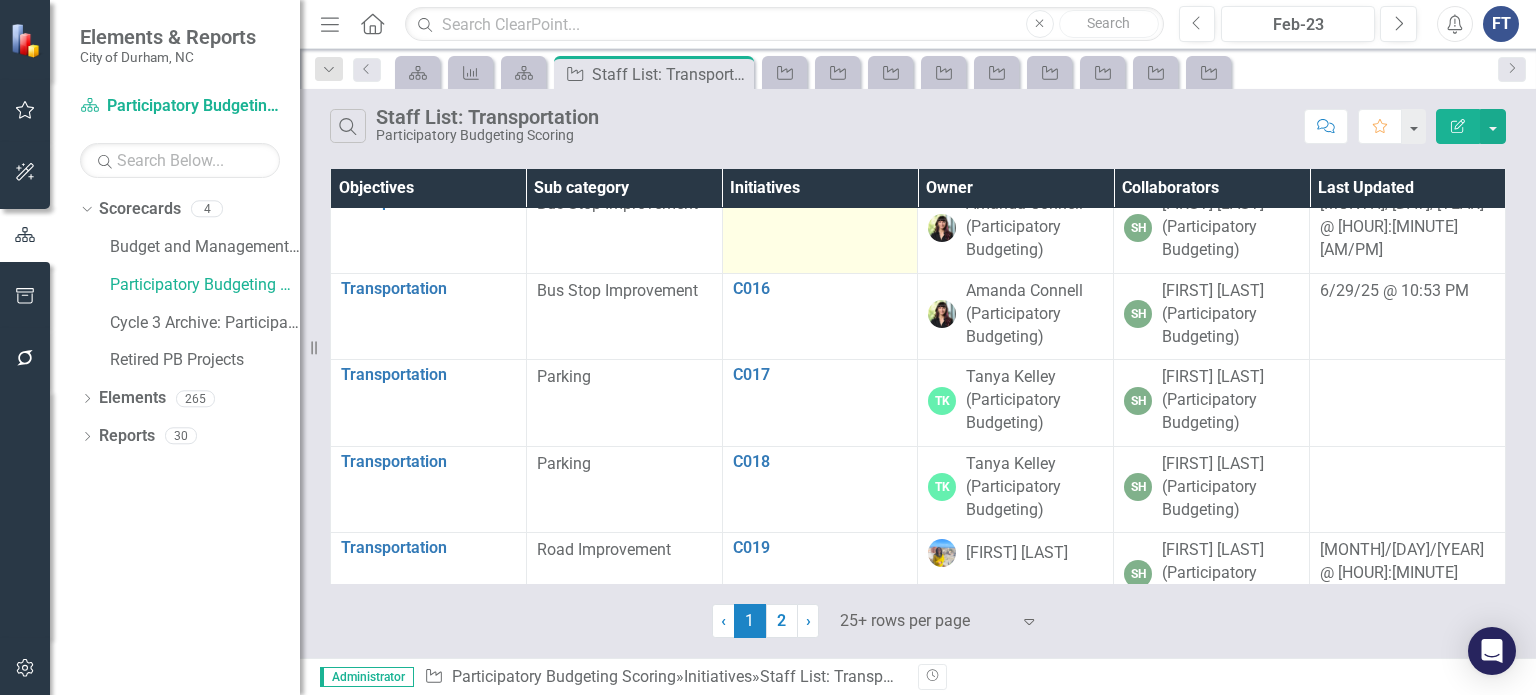 scroll, scrollTop: 1200, scrollLeft: 0, axis: vertical 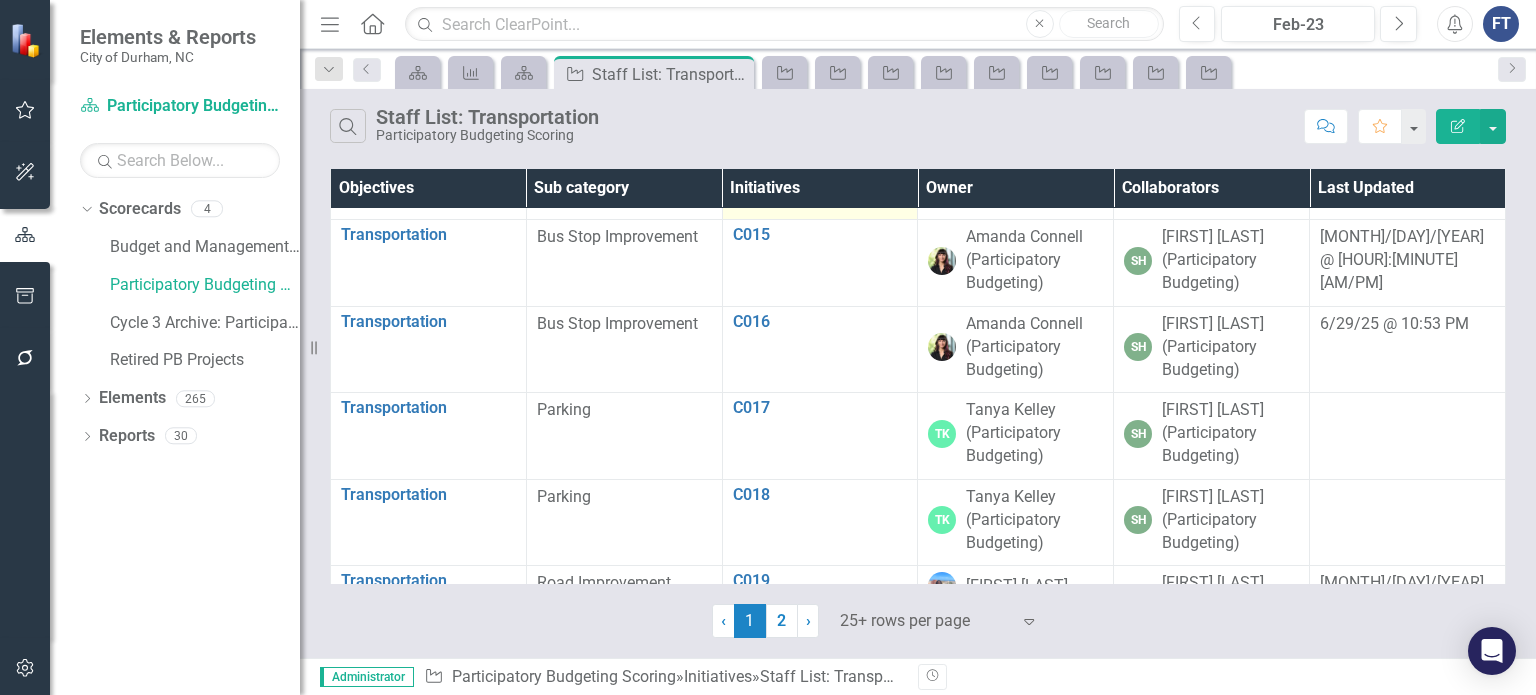 click on "C014" at bounding box center [820, 149] 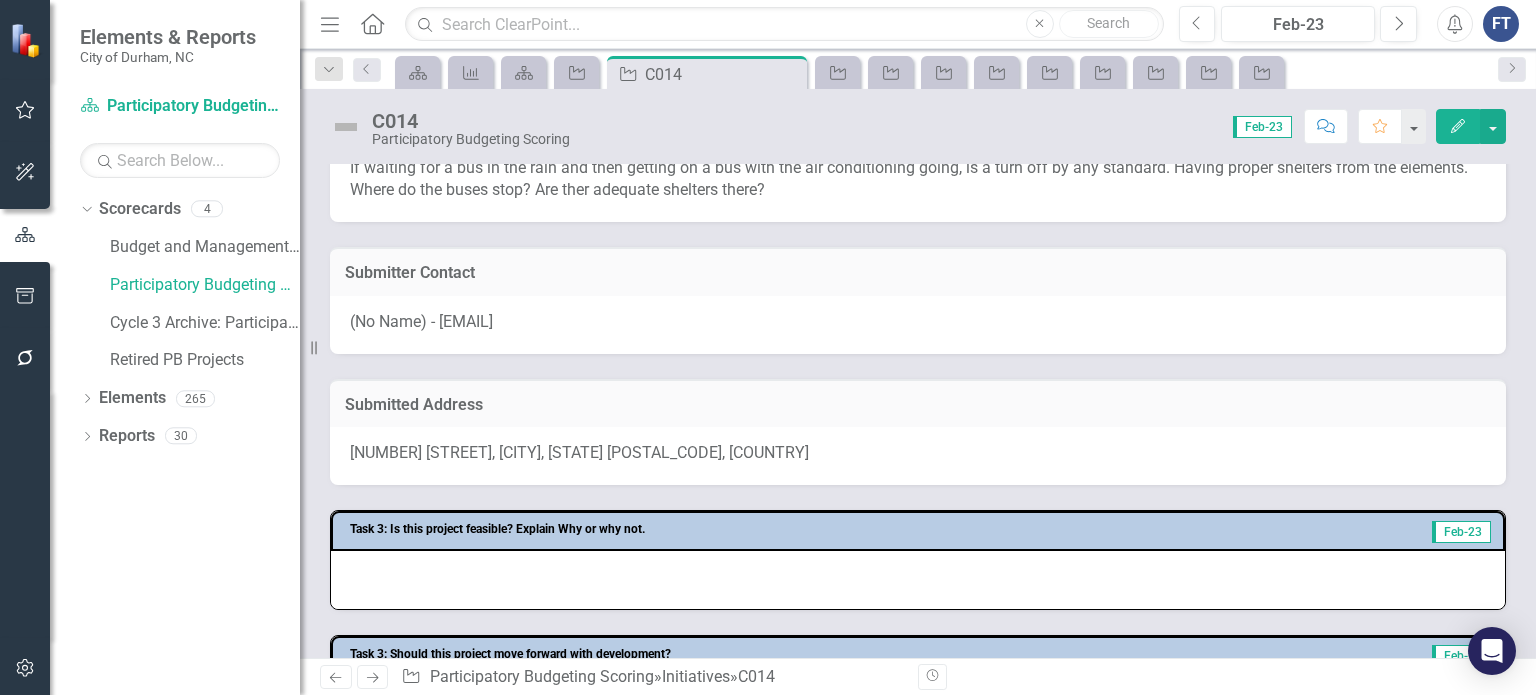 scroll, scrollTop: 100, scrollLeft: 0, axis: vertical 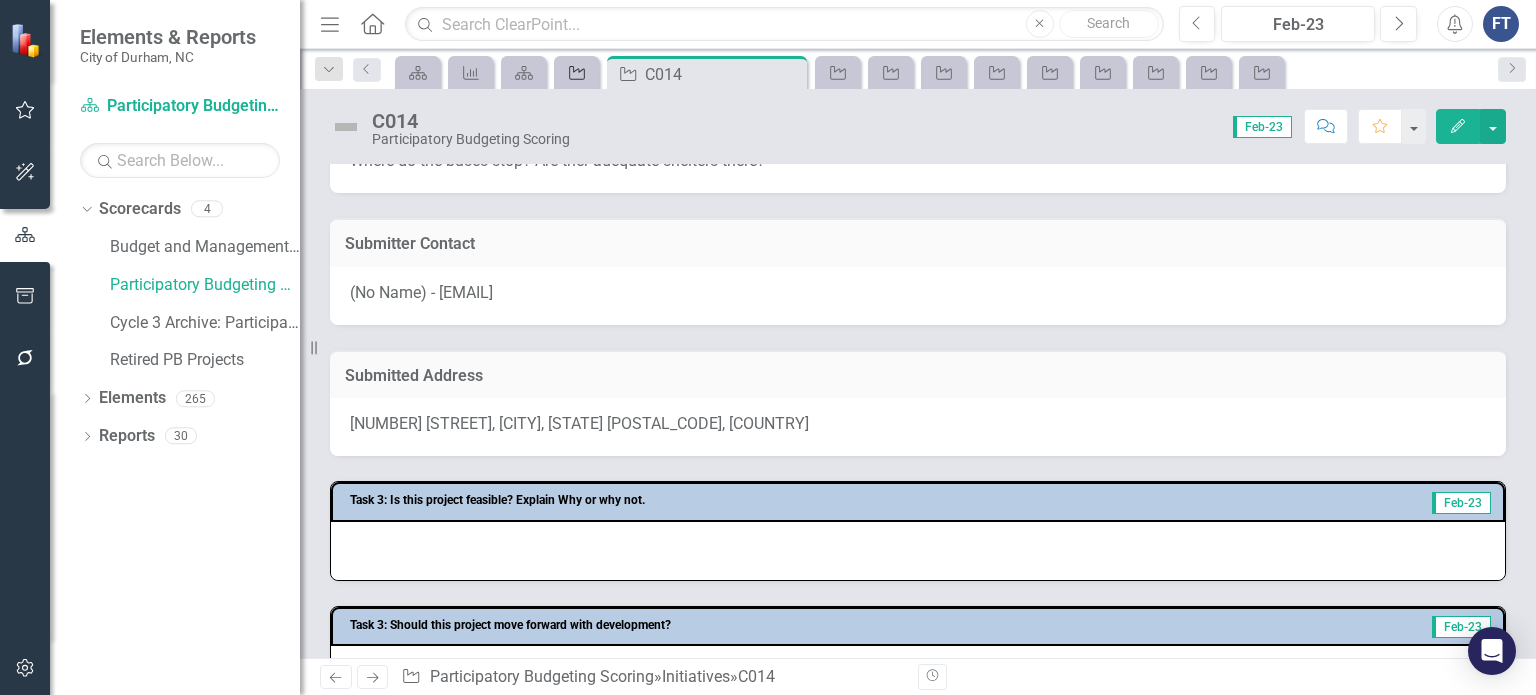 click at bounding box center (577, 73) 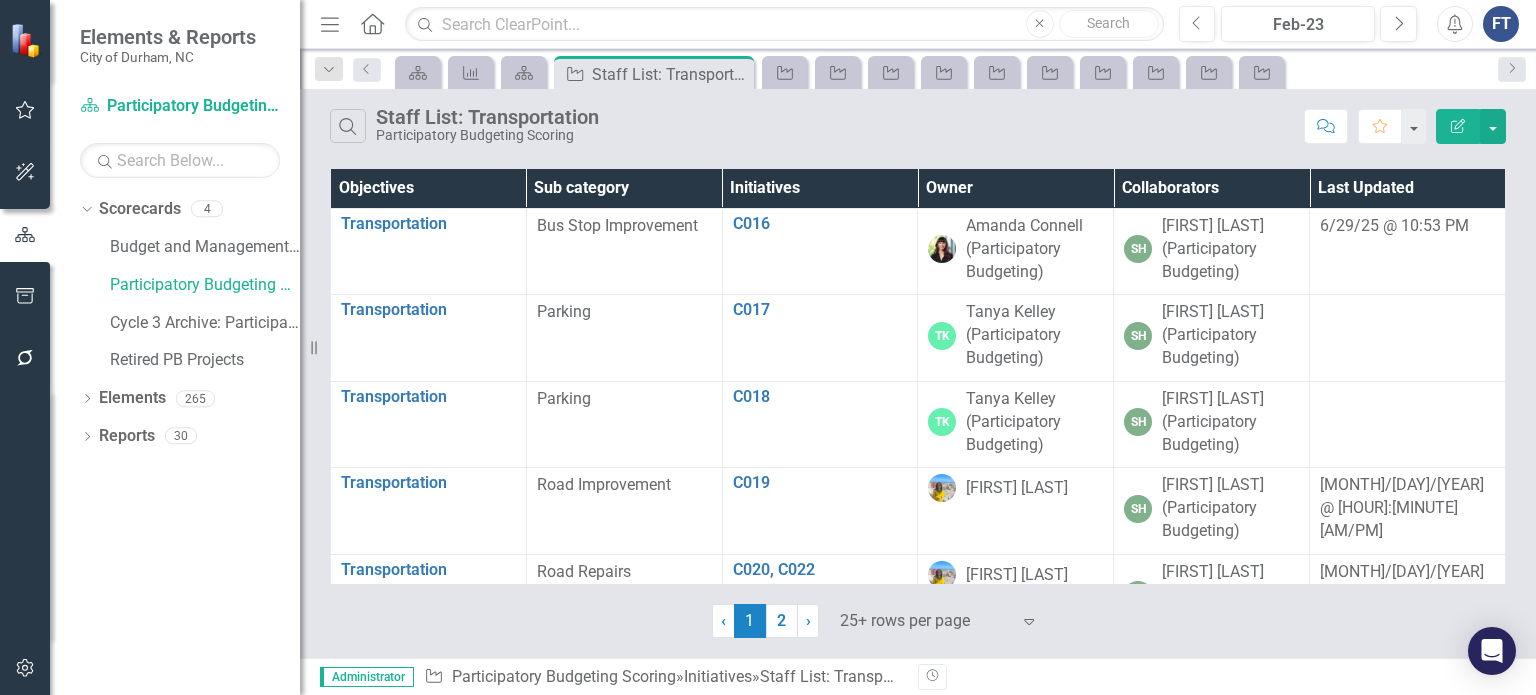scroll, scrollTop: 1300, scrollLeft: 0, axis: vertical 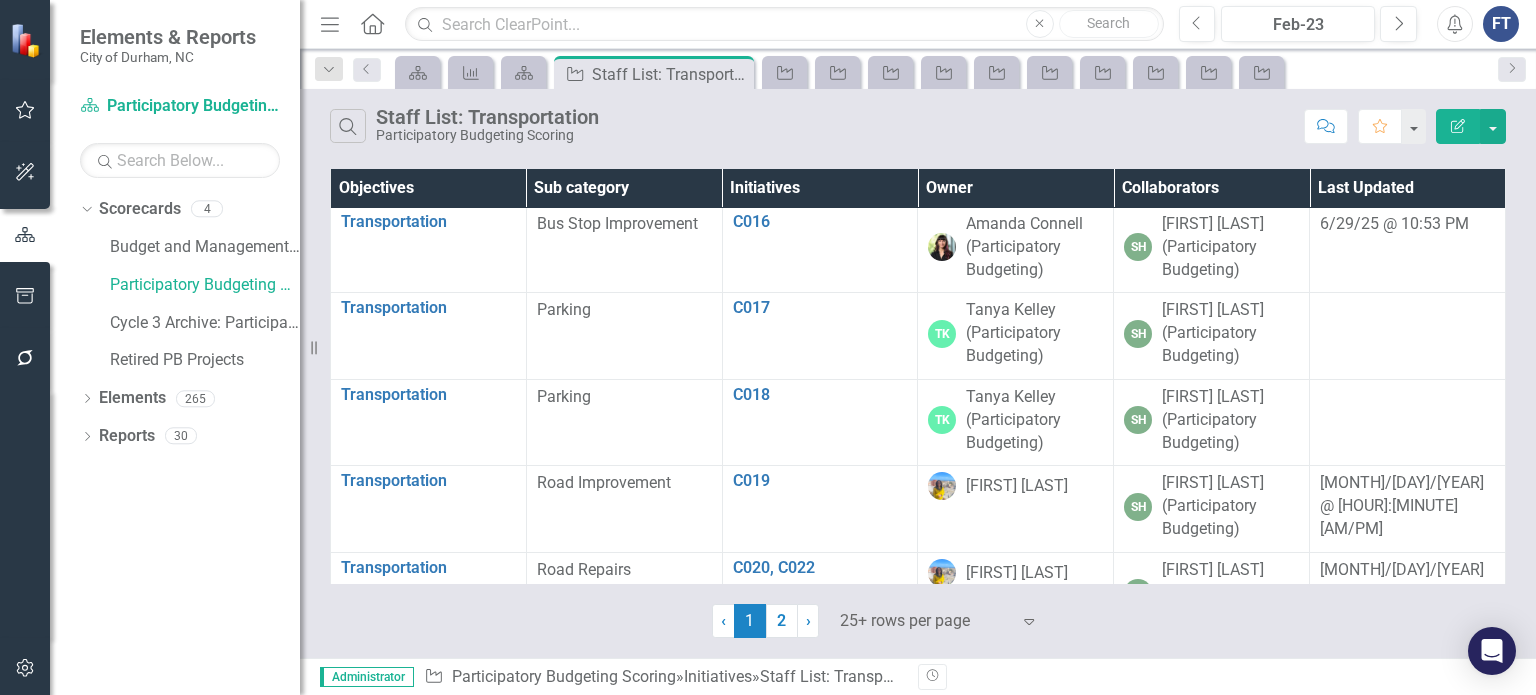 click on "C015" at bounding box center (820, 135) 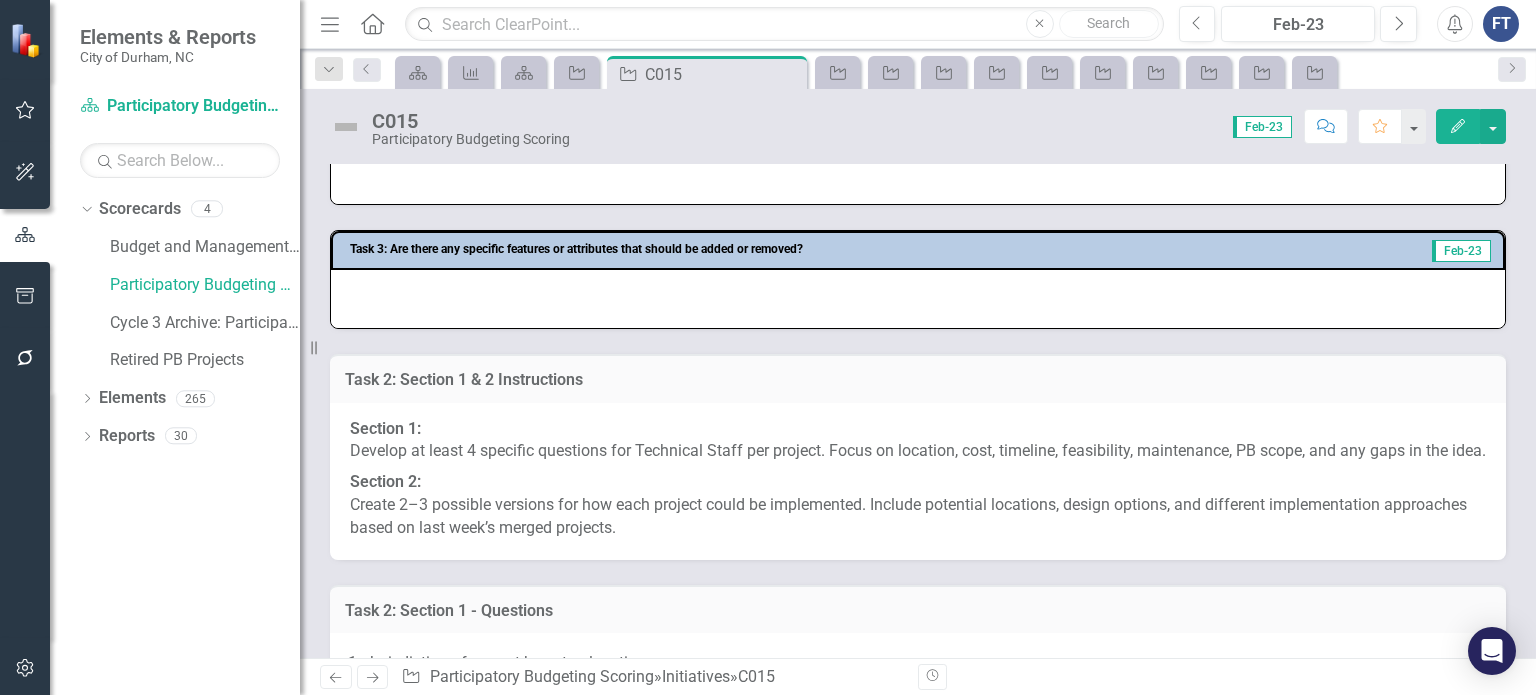 scroll, scrollTop: 900, scrollLeft: 0, axis: vertical 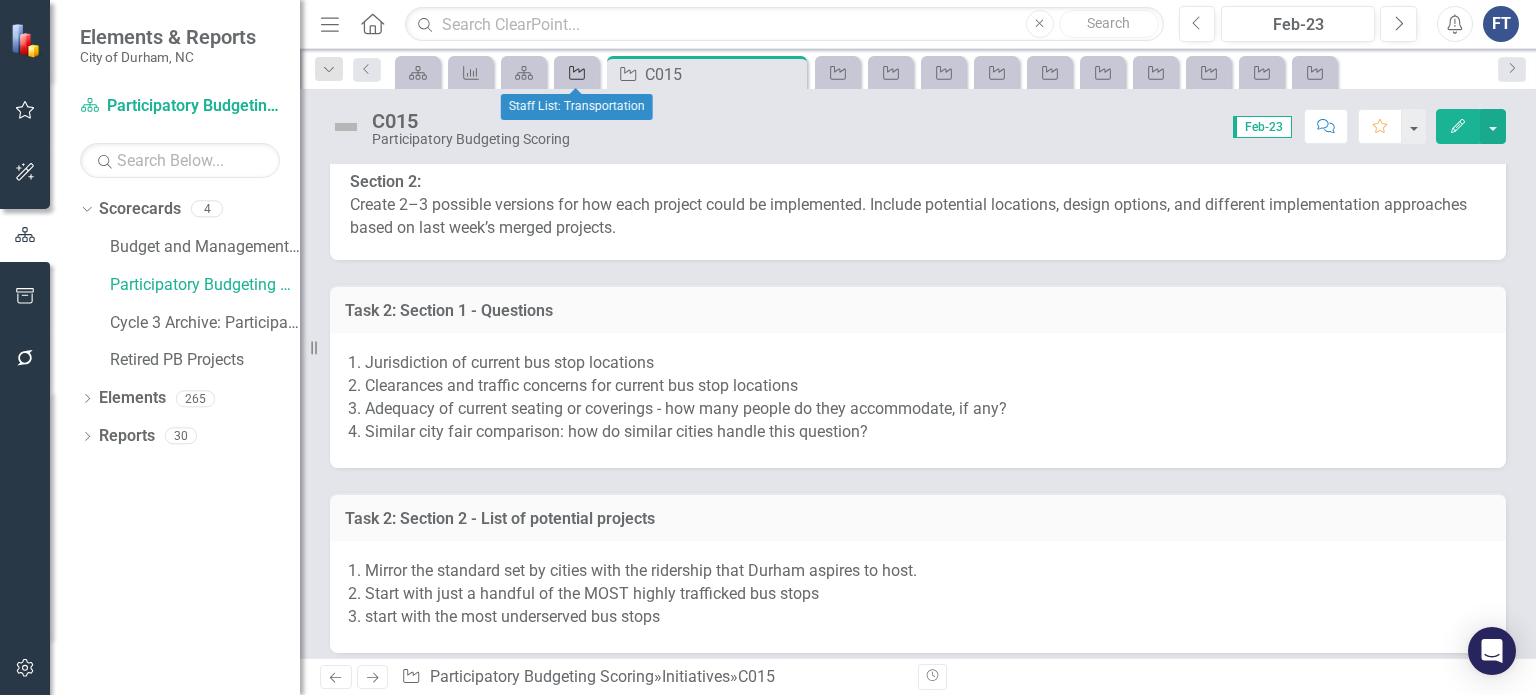 click on "Initiative" at bounding box center (576, 72) 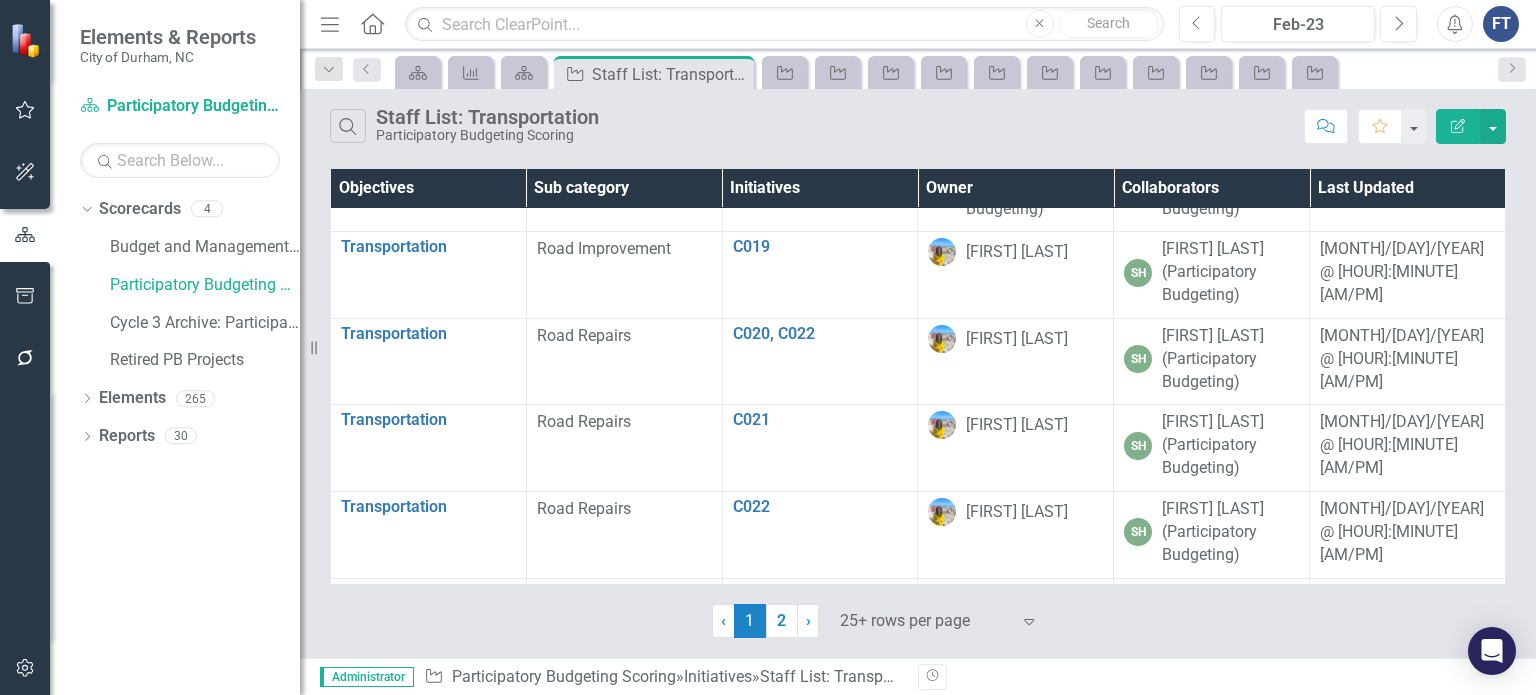 scroll, scrollTop: 1500, scrollLeft: 0, axis: vertical 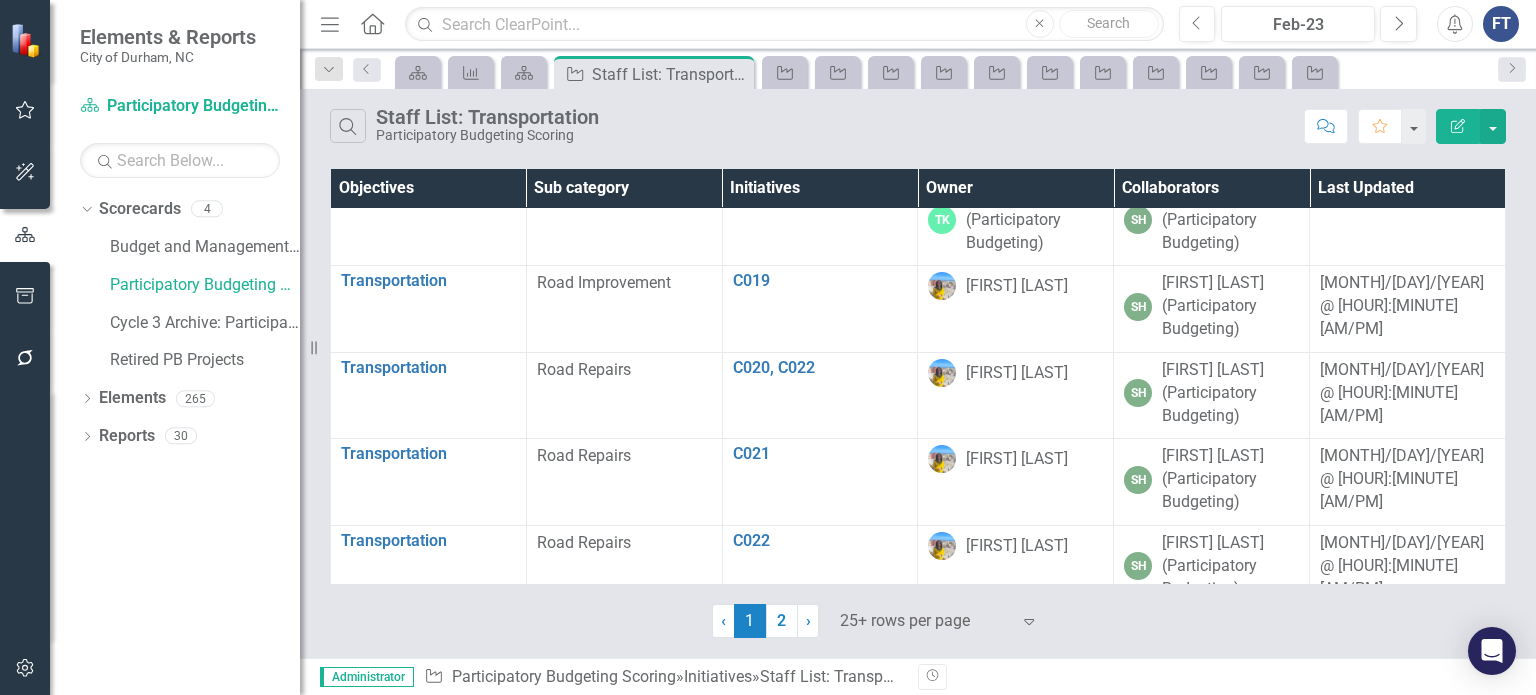 click on "C016" at bounding box center (820, 22) 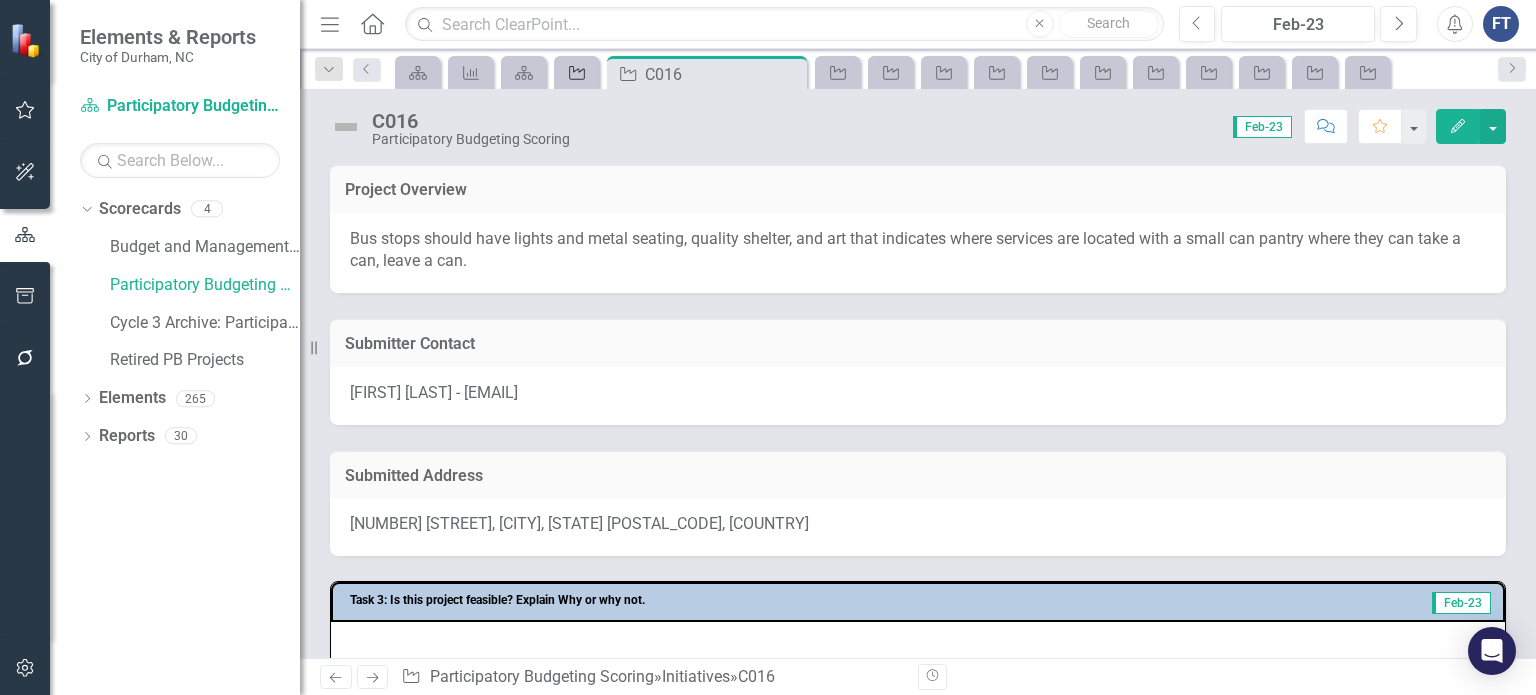 click on "Initiative" at bounding box center [573, 72] 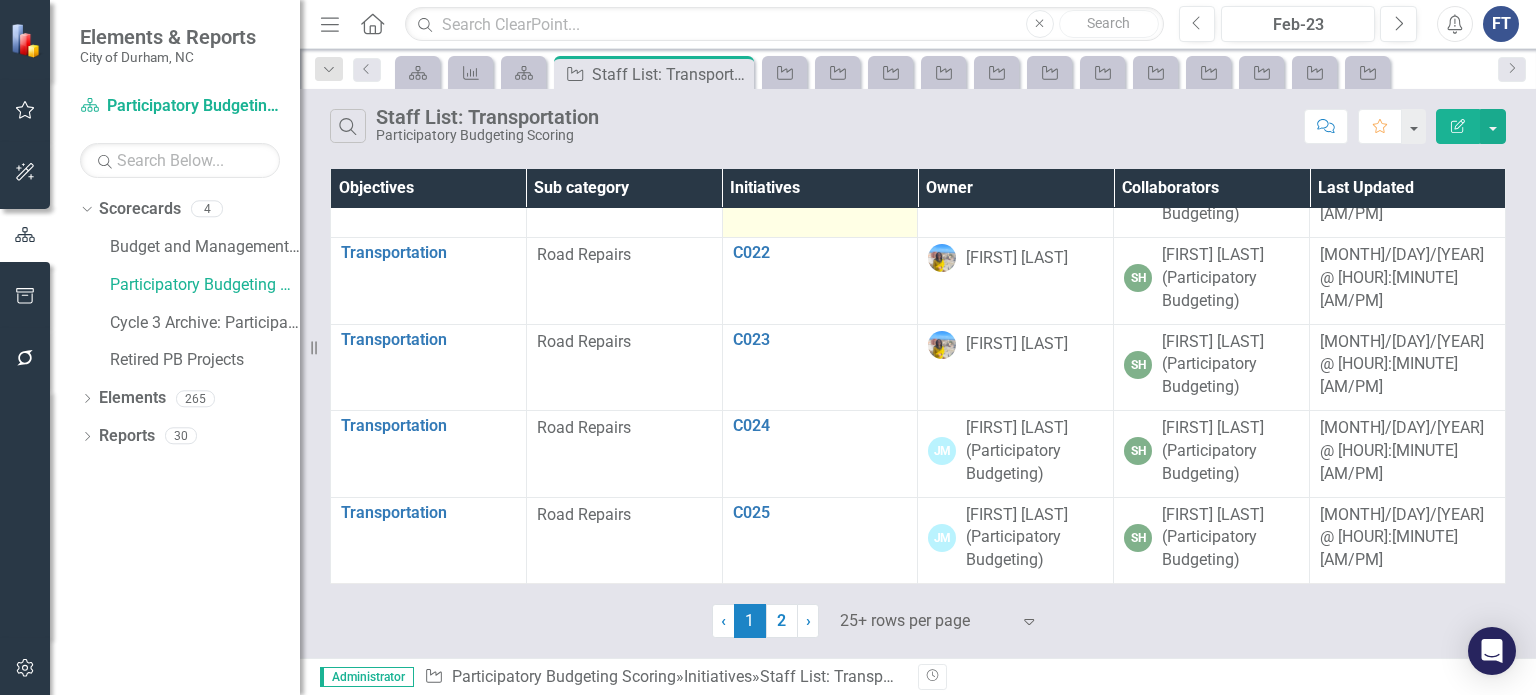 scroll, scrollTop: 2354, scrollLeft: 0, axis: vertical 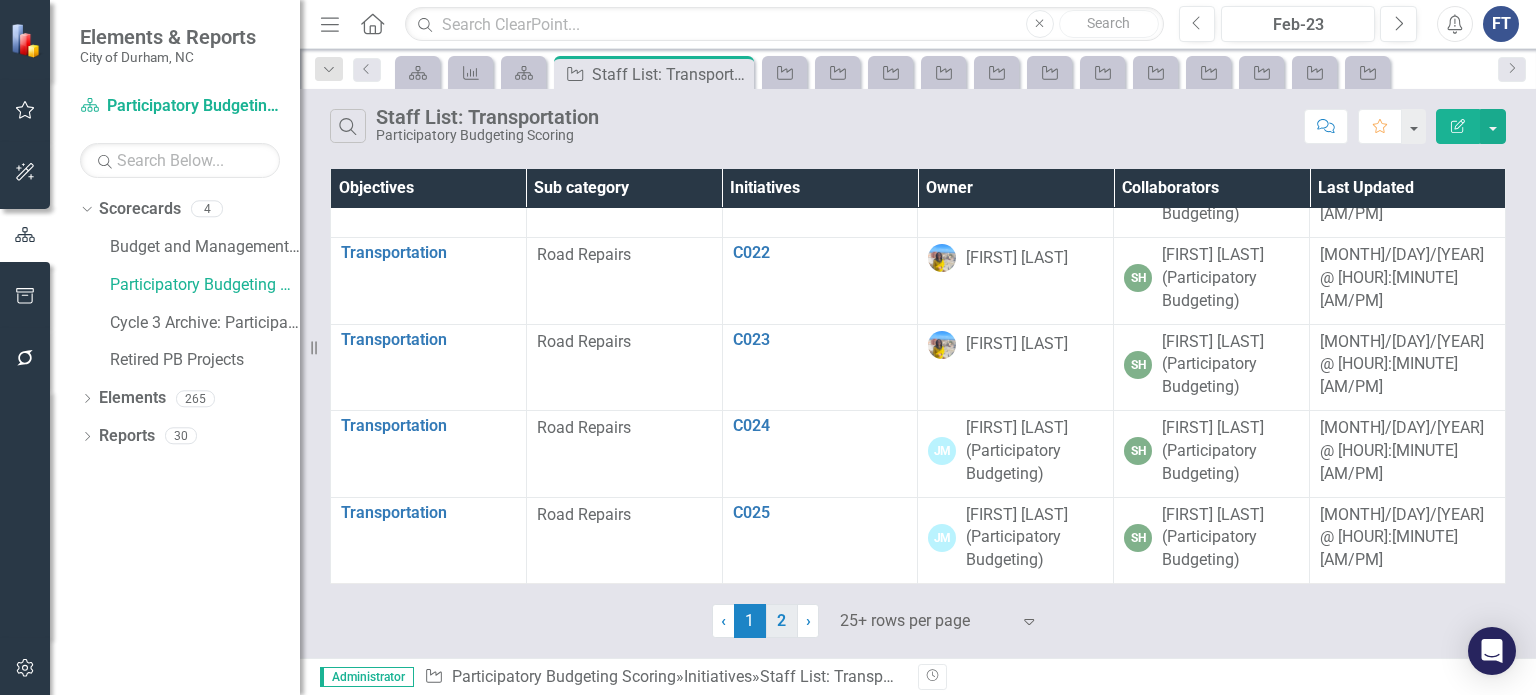 click on "2" at bounding box center (782, 621) 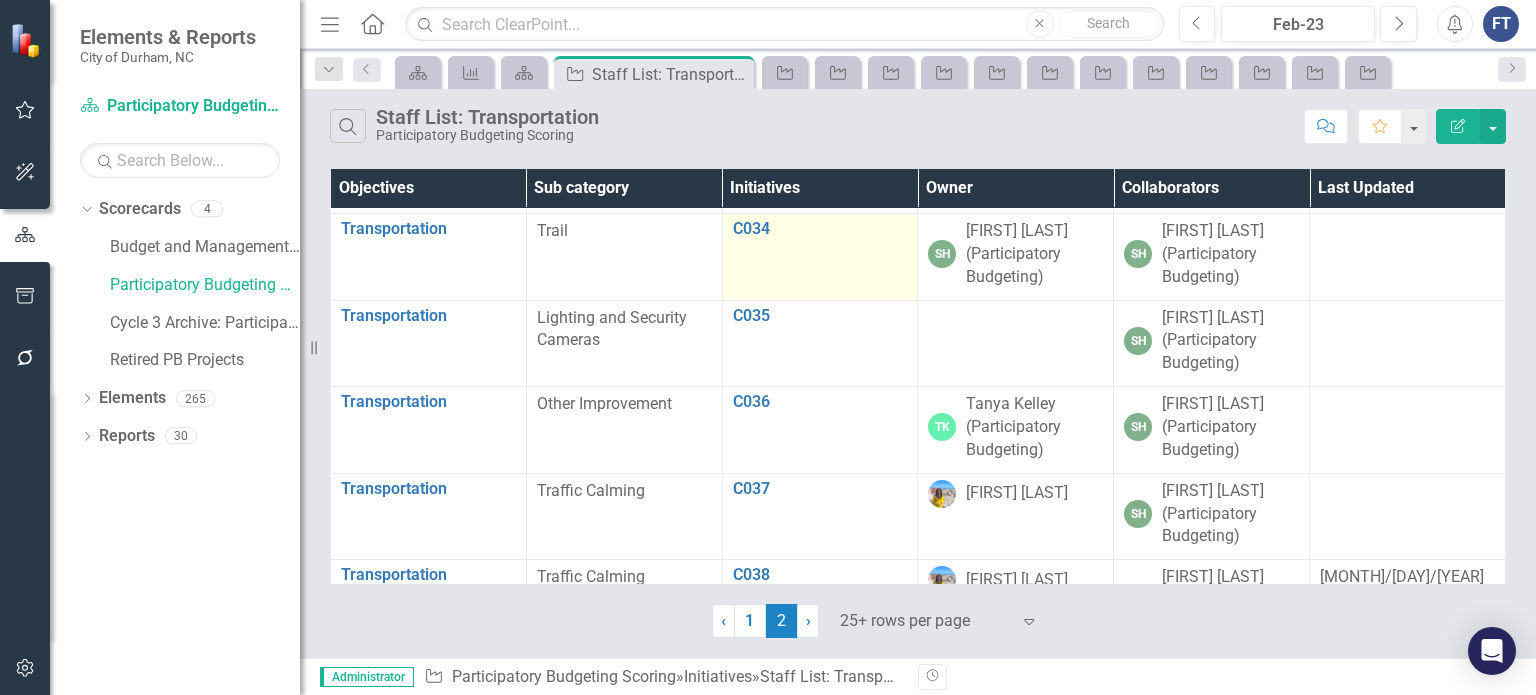 scroll, scrollTop: 652, scrollLeft: 0, axis: vertical 